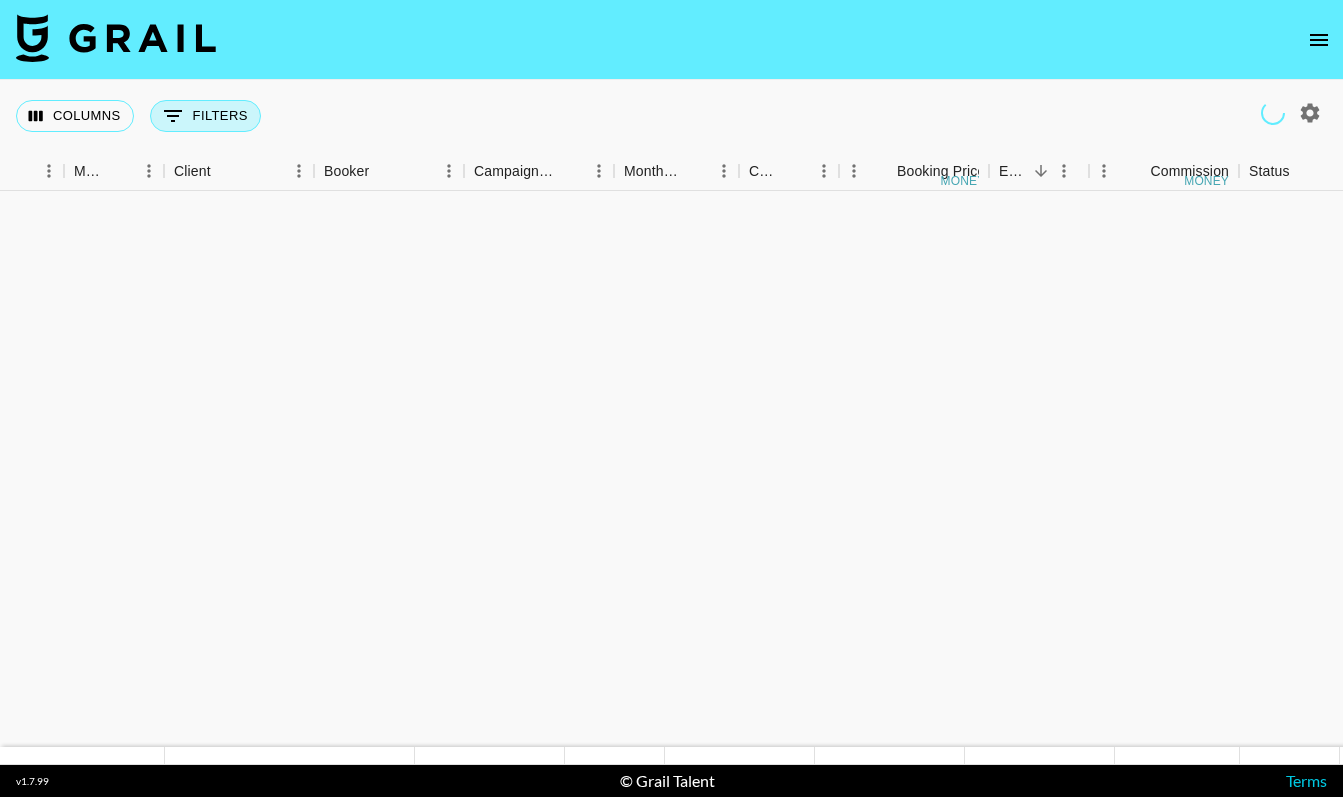 click on "0 Filters" at bounding box center [205, 116] 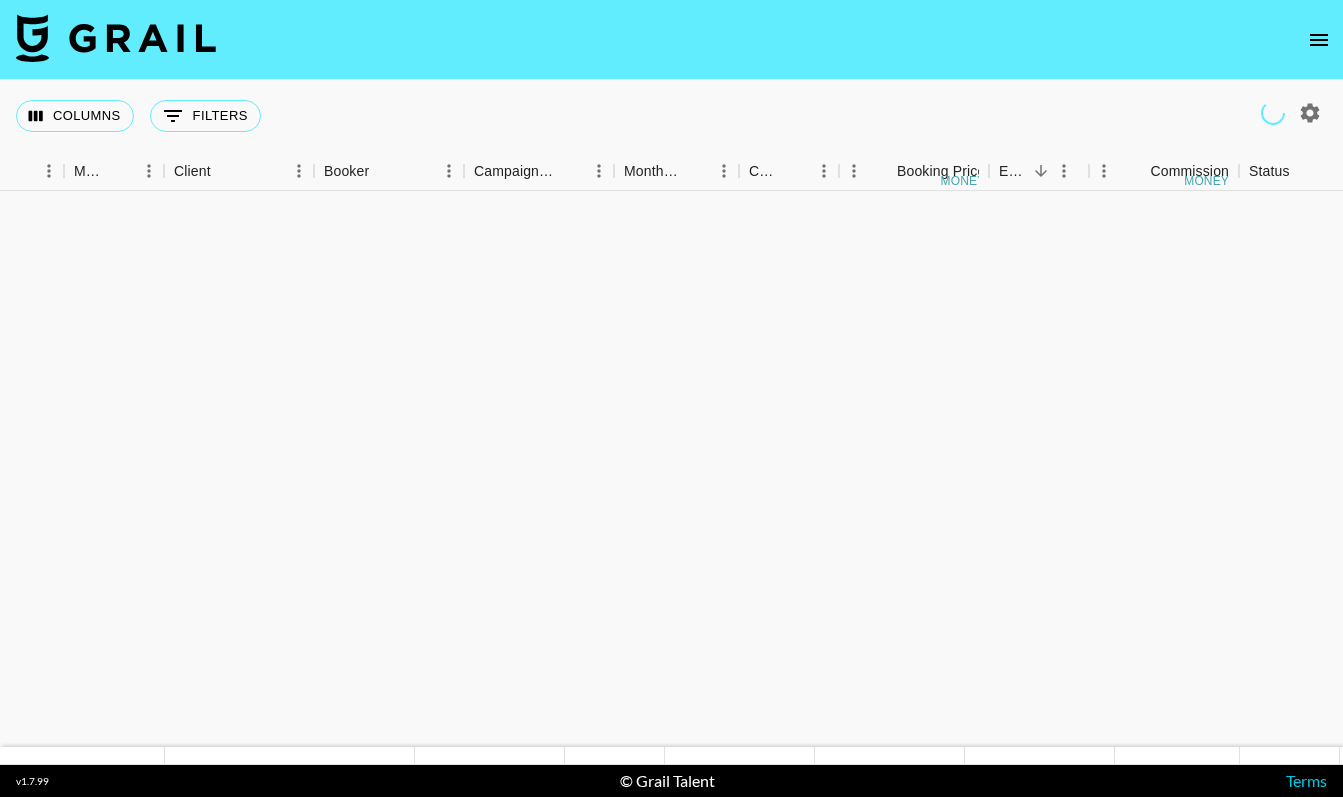 scroll, scrollTop: 0, scrollLeft: 0, axis: both 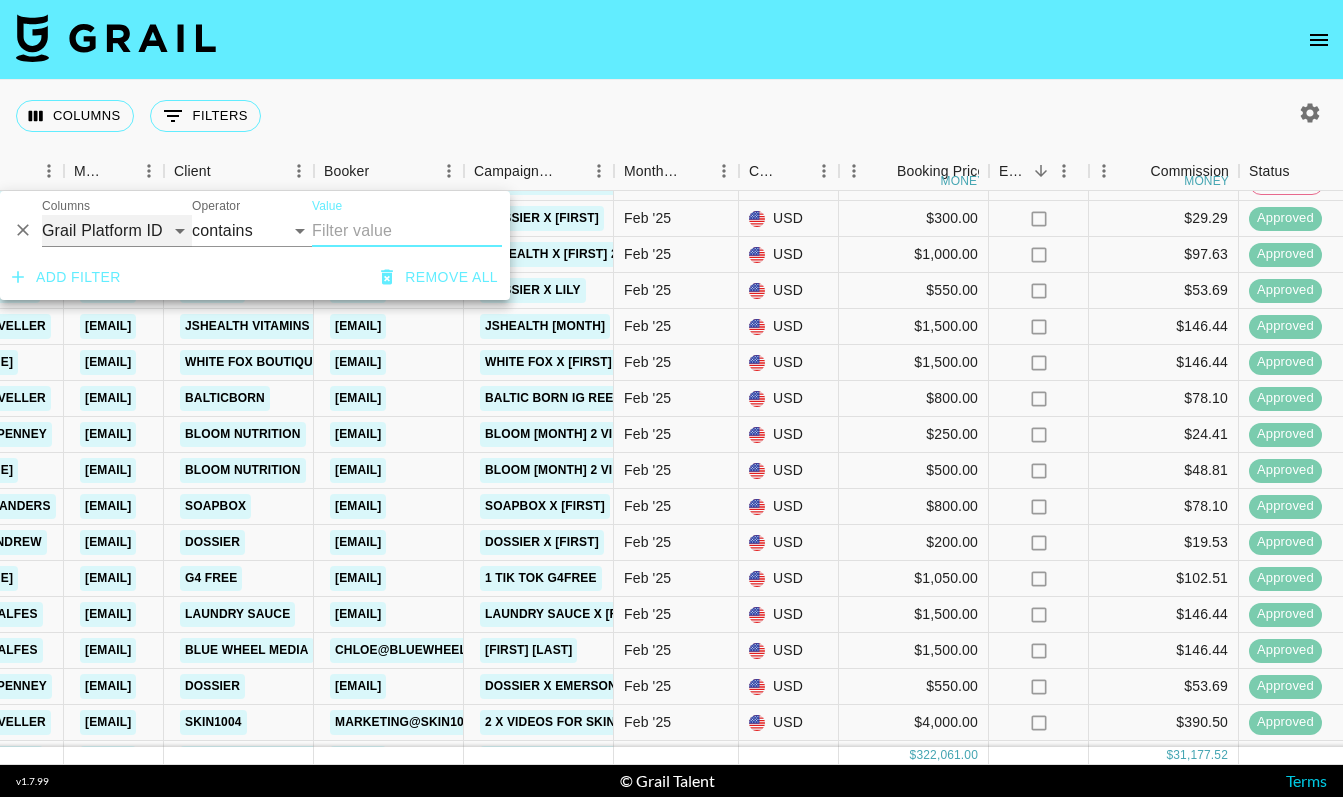 click on "Grail Platform ID Airtable ID Talent Manager Client Booker Campaign (Type) Date Created Created by Grail Team Month Due Currency Booking Price Creator Commmission Override External Commission Expenses: Remove Commission? Commission Status Video Link Boost Code Special Booking Type PO Number Invoice Notes Uniport Contact Email Contract File Payment Sent Payment Sent Date Invoice Link" at bounding box center [117, 231] 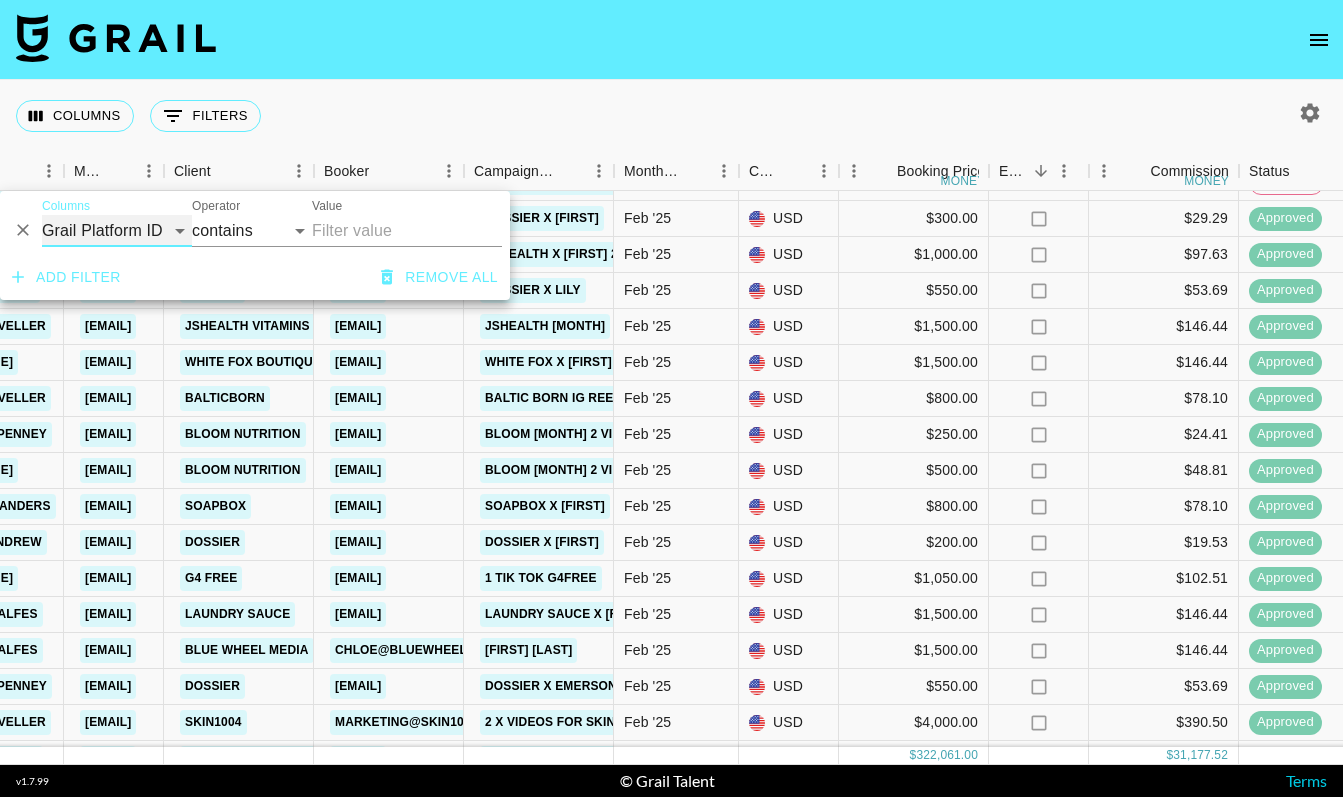 select on "talentName" 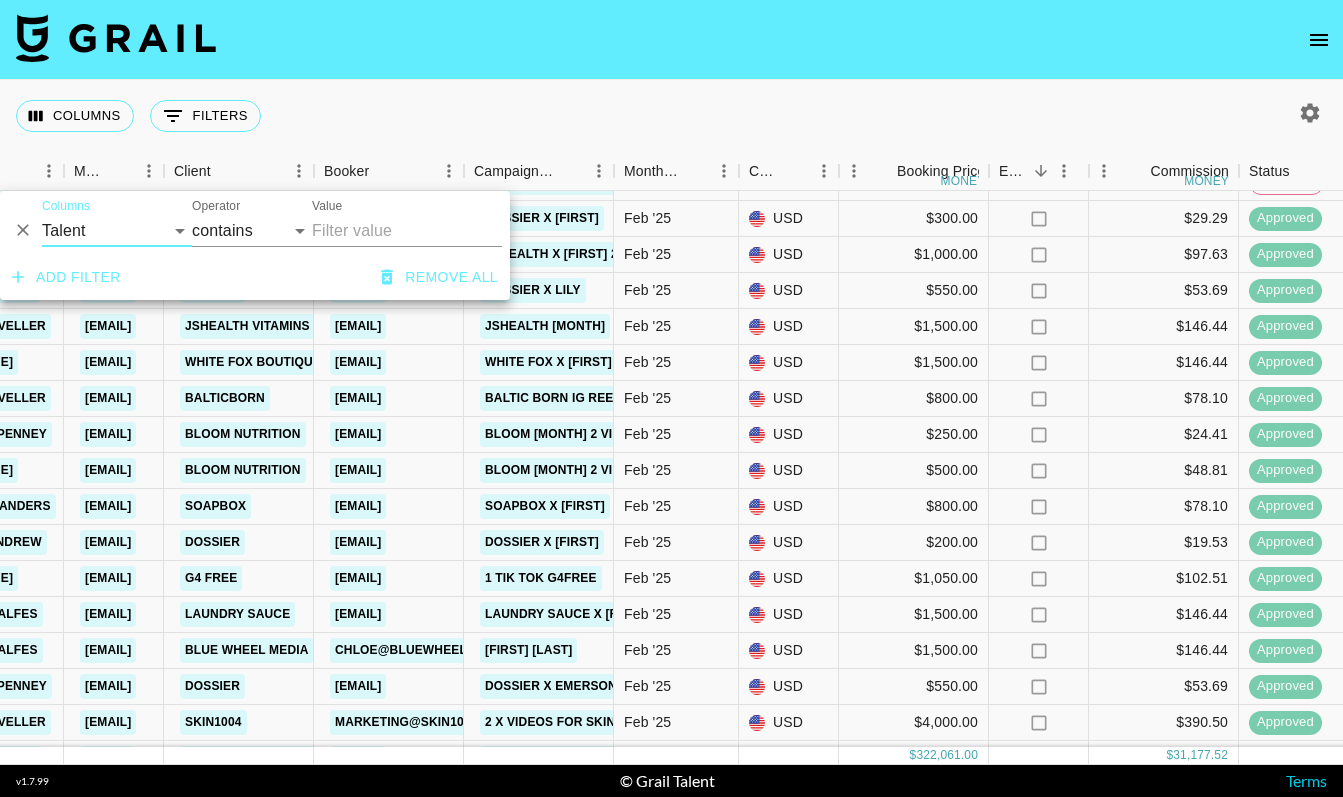 click on "Value" at bounding box center (407, 231) 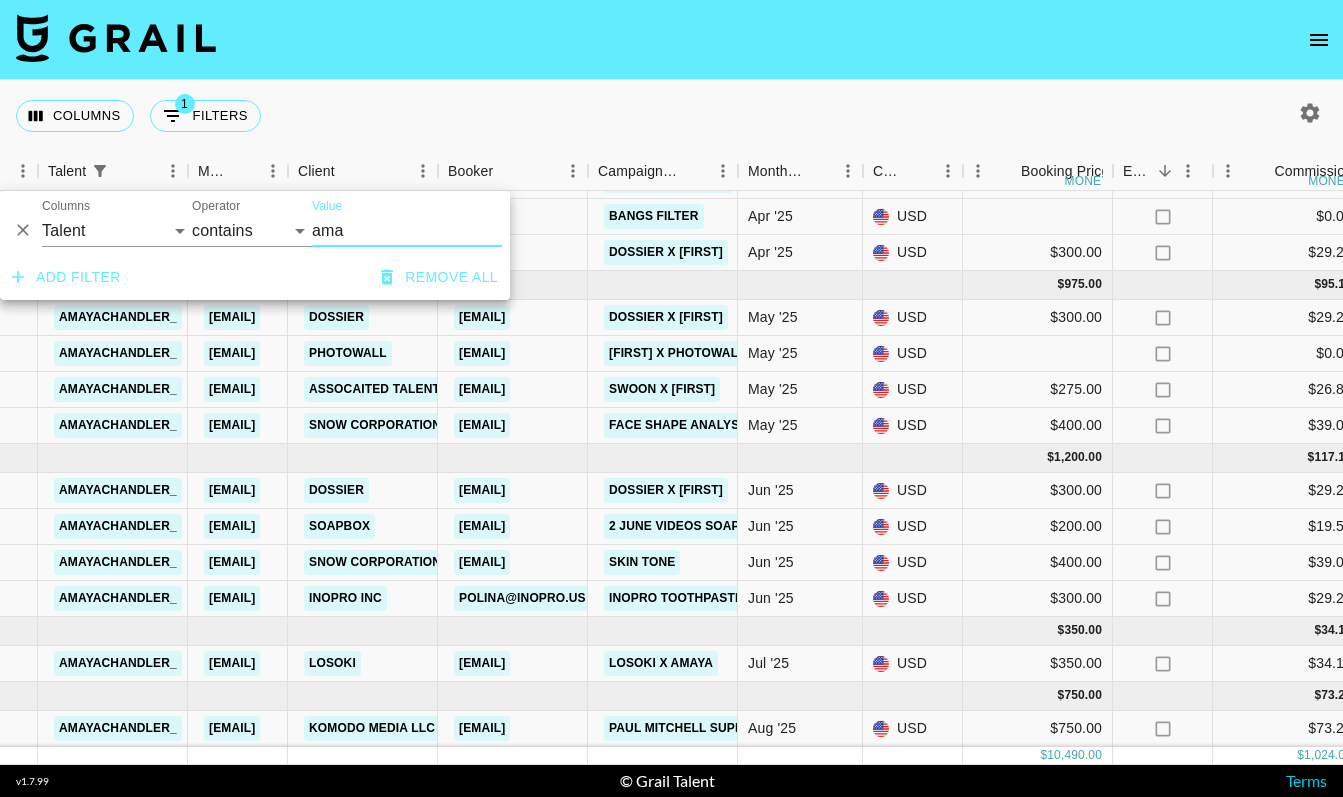 scroll, scrollTop: 828, scrollLeft: 380, axis: both 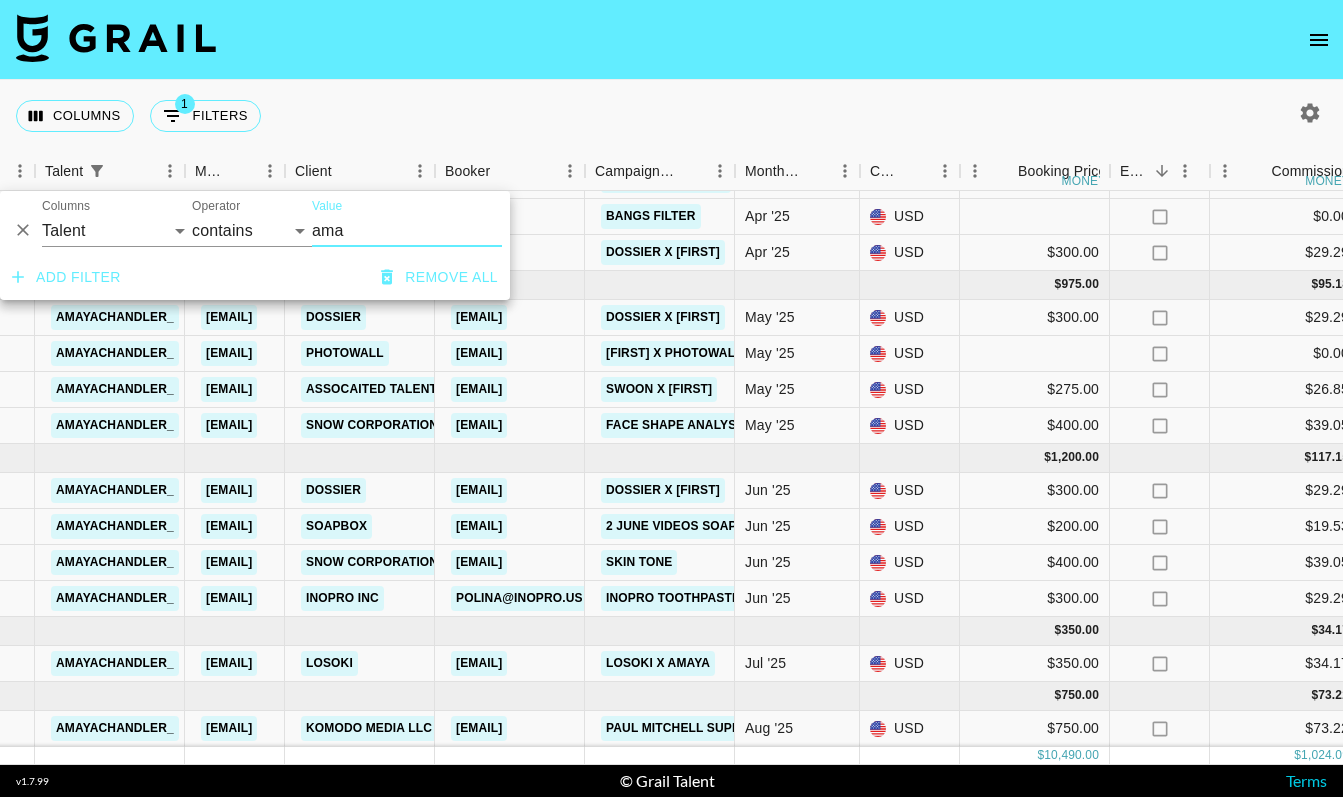 type on "ama" 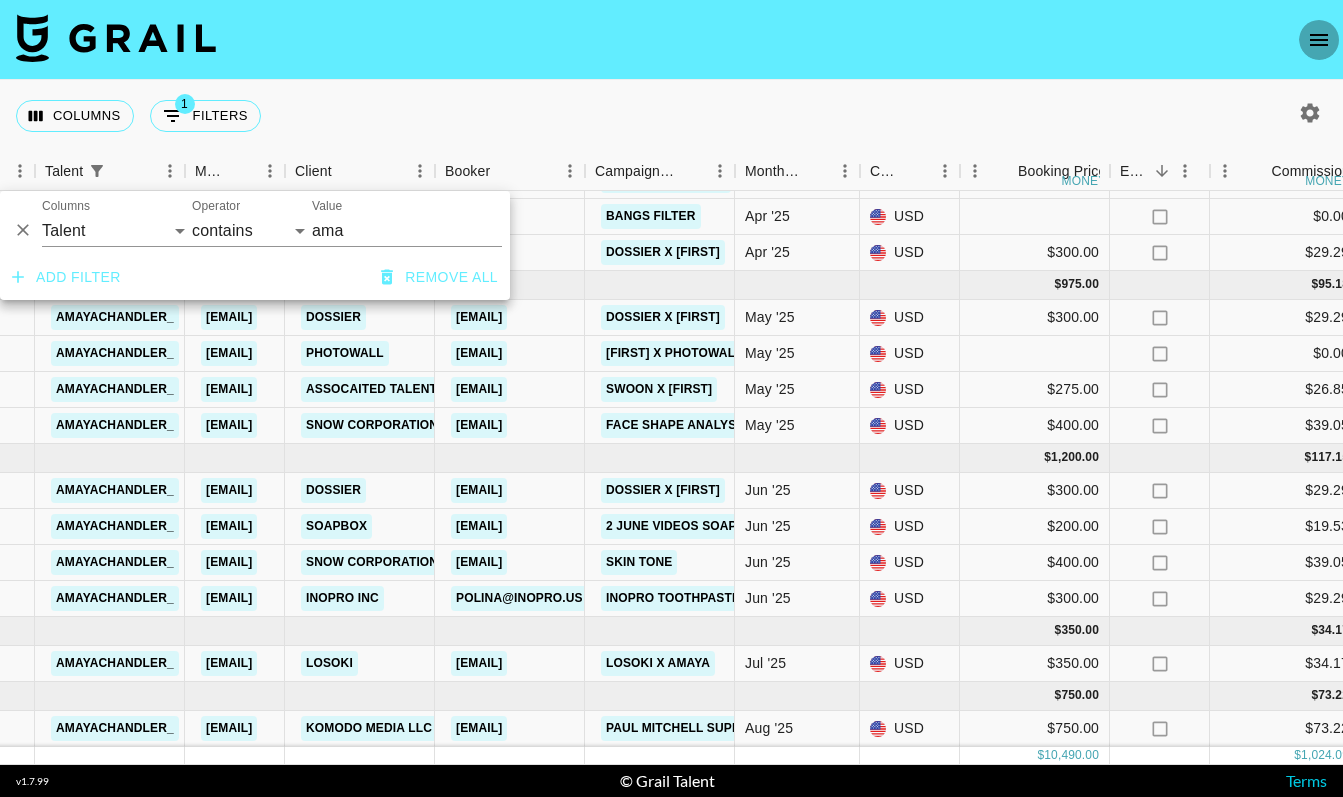 click 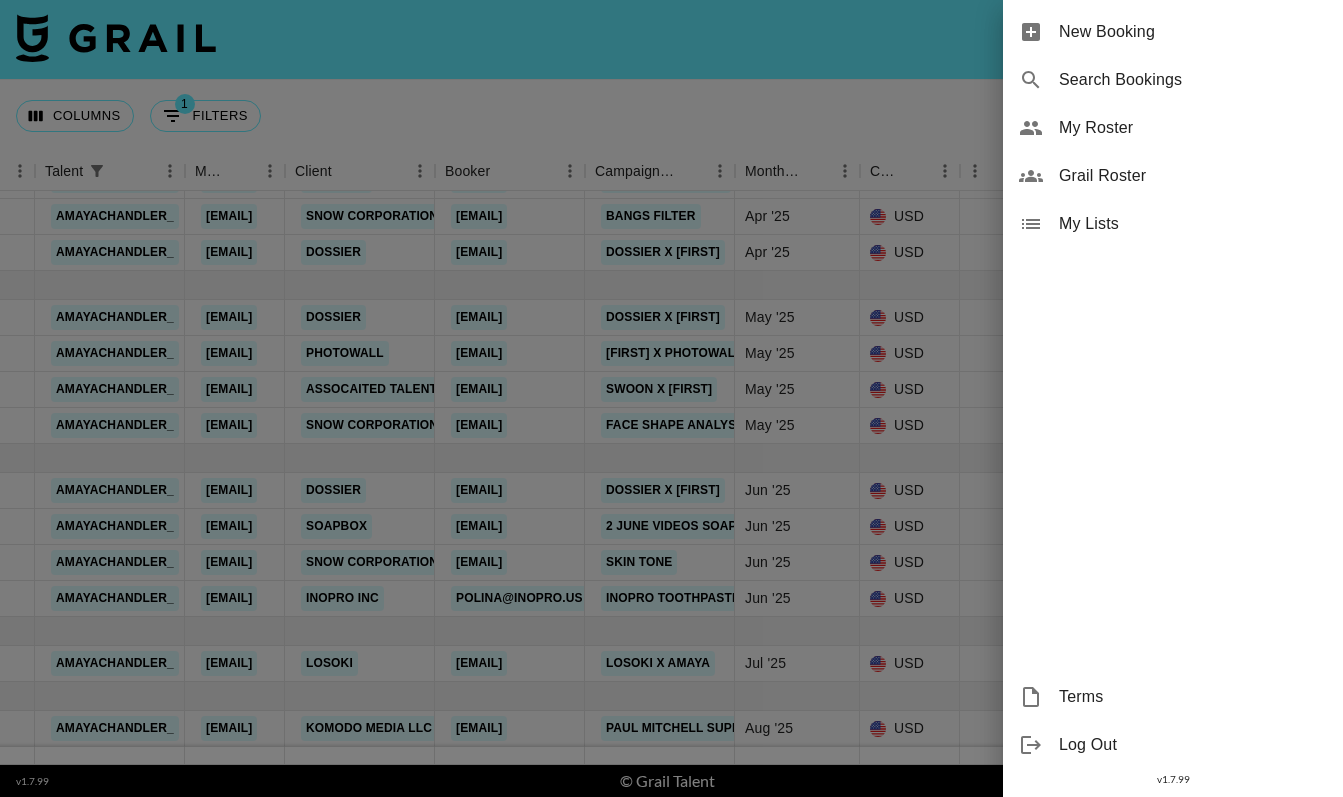 click on "New Booking" at bounding box center [1193, 32] 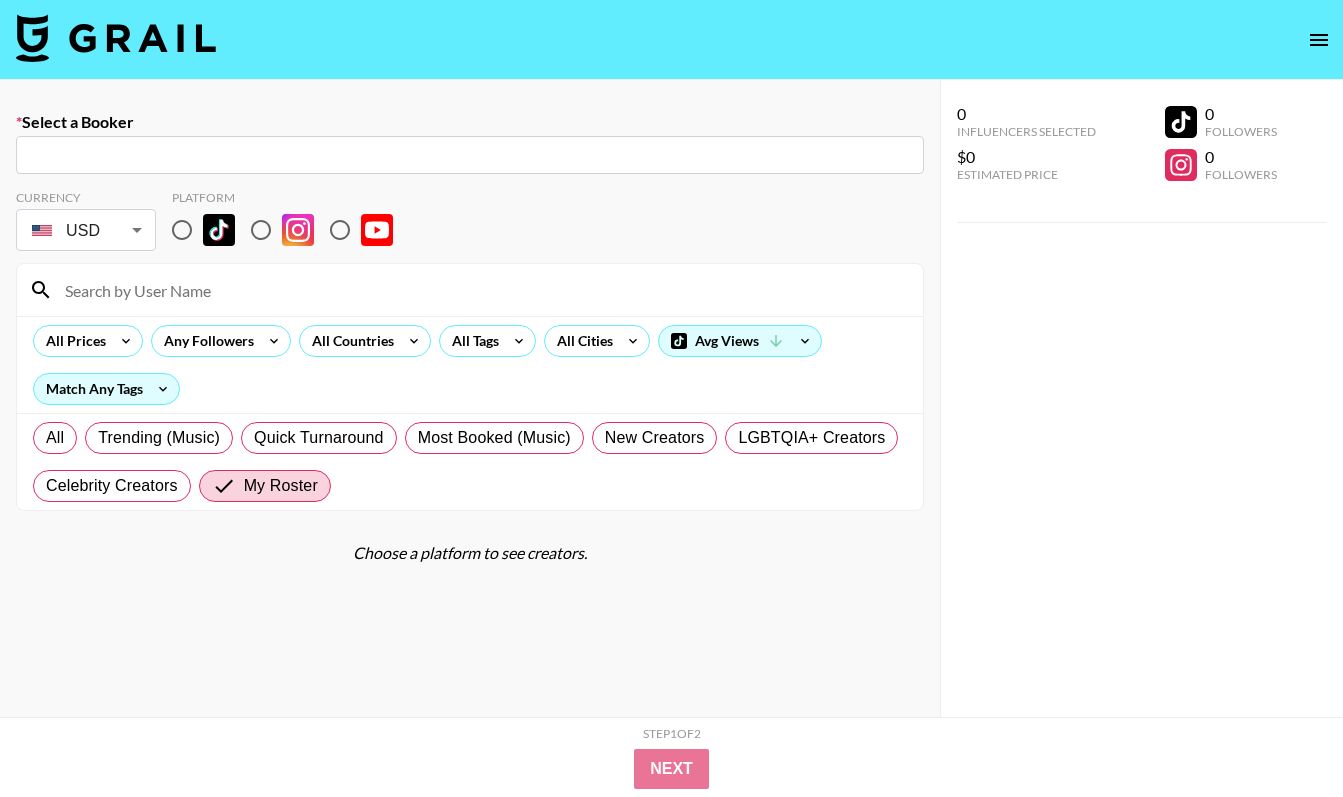 click at bounding box center [470, 155] 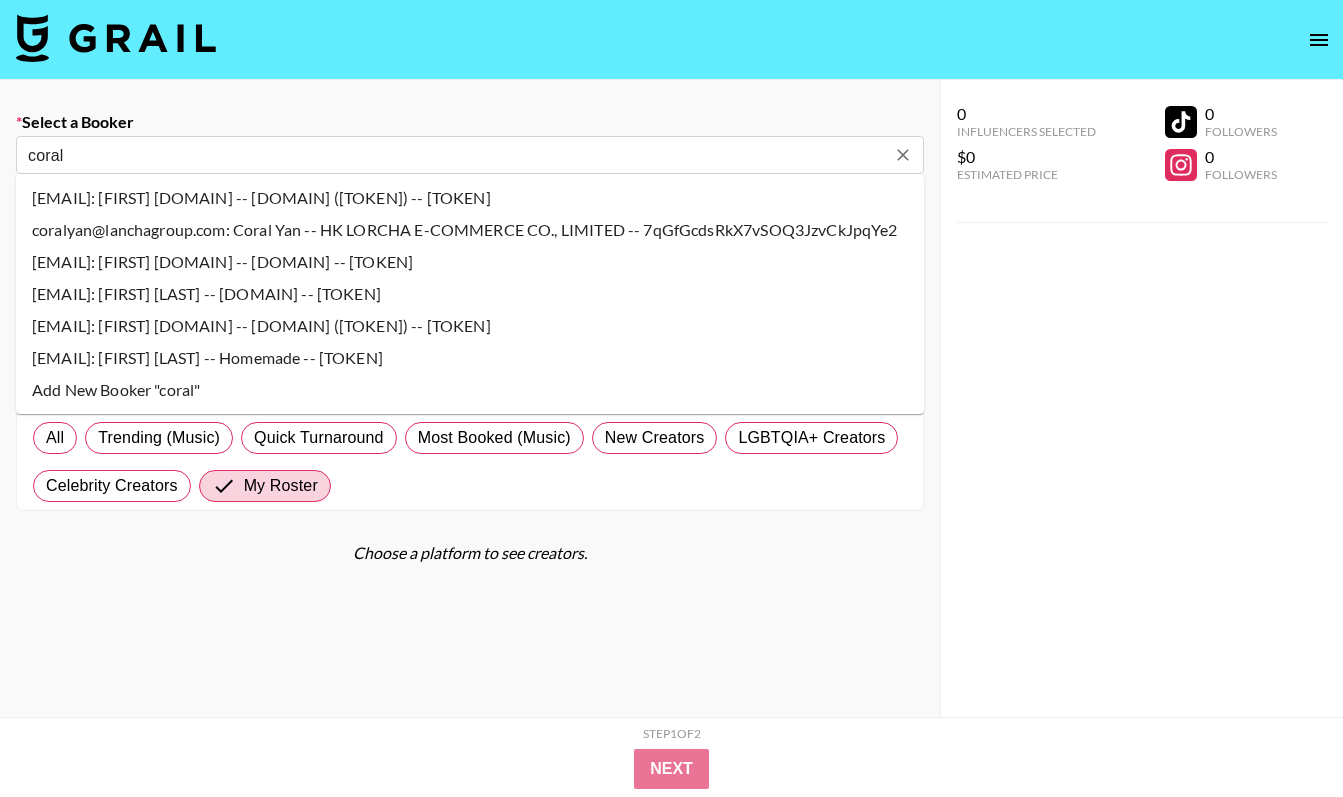 type on "coral" 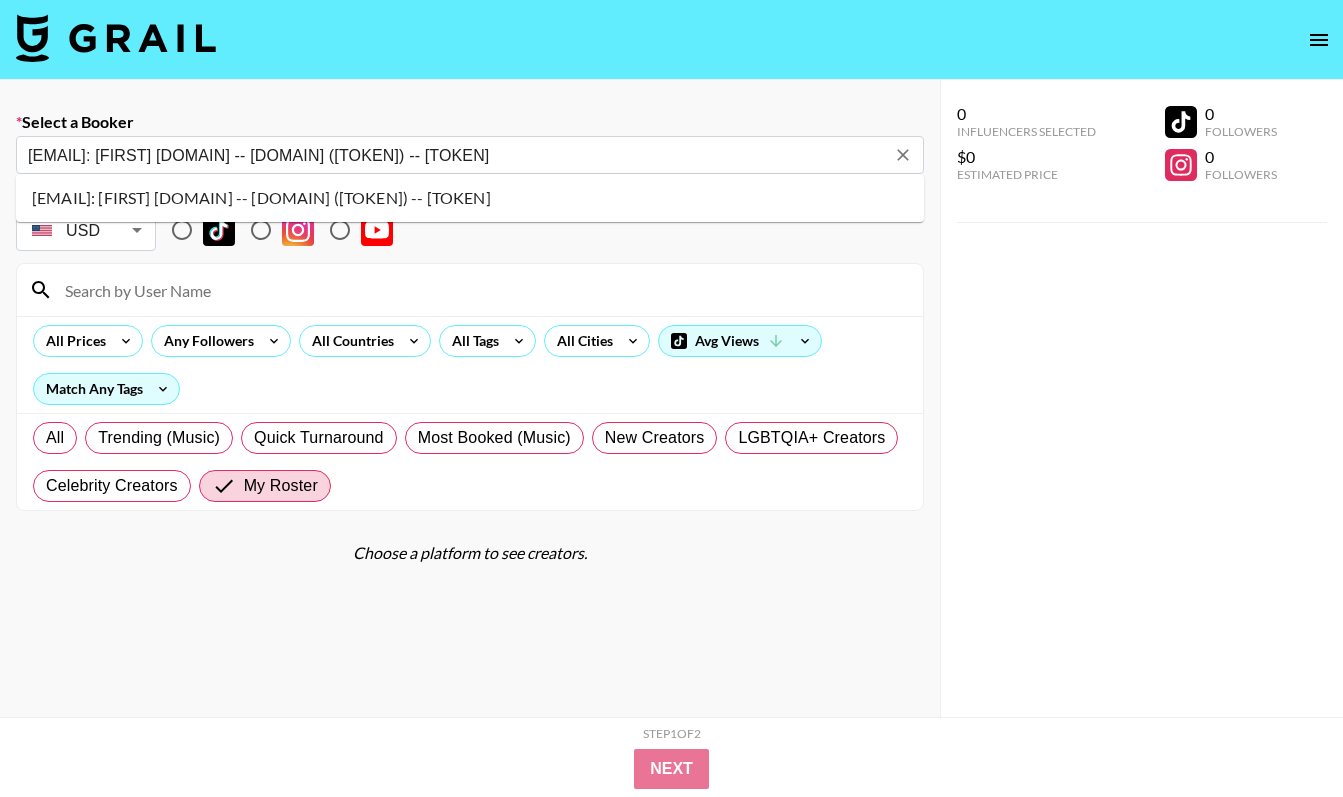 click on "[EMAIL]: [FIRST] [DOMAIN] -- [DOMAIN] ([TOKEN]) -- [TOKEN]" at bounding box center [470, 198] 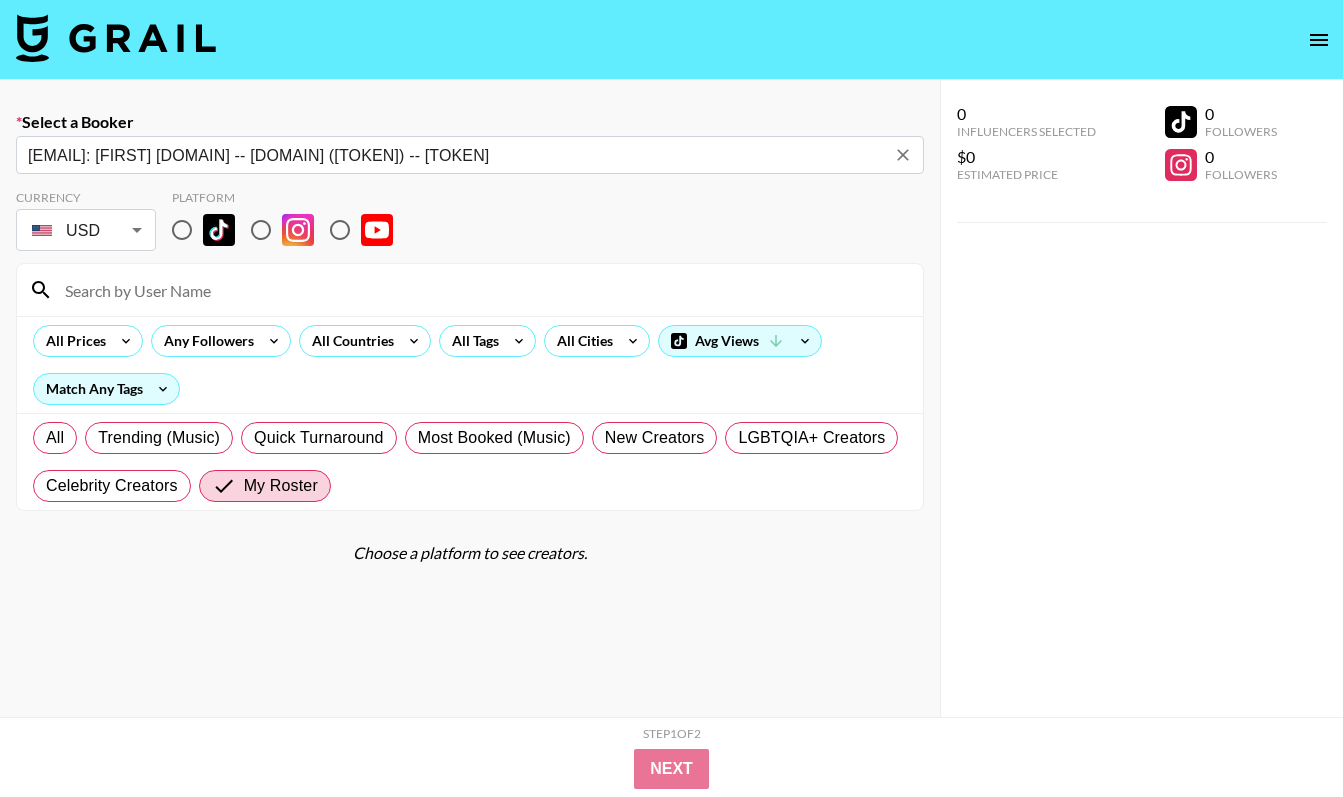 click at bounding box center [182, 230] 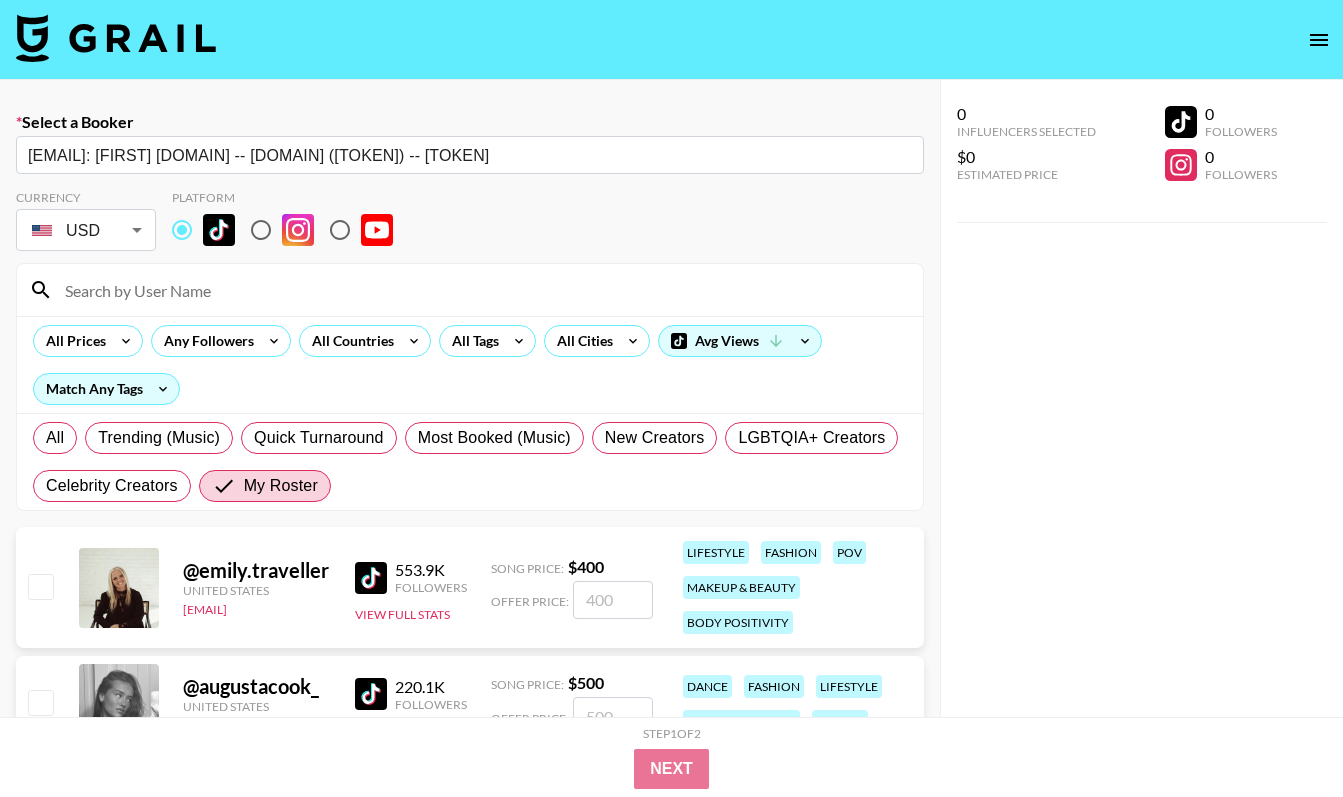 click at bounding box center (482, 290) 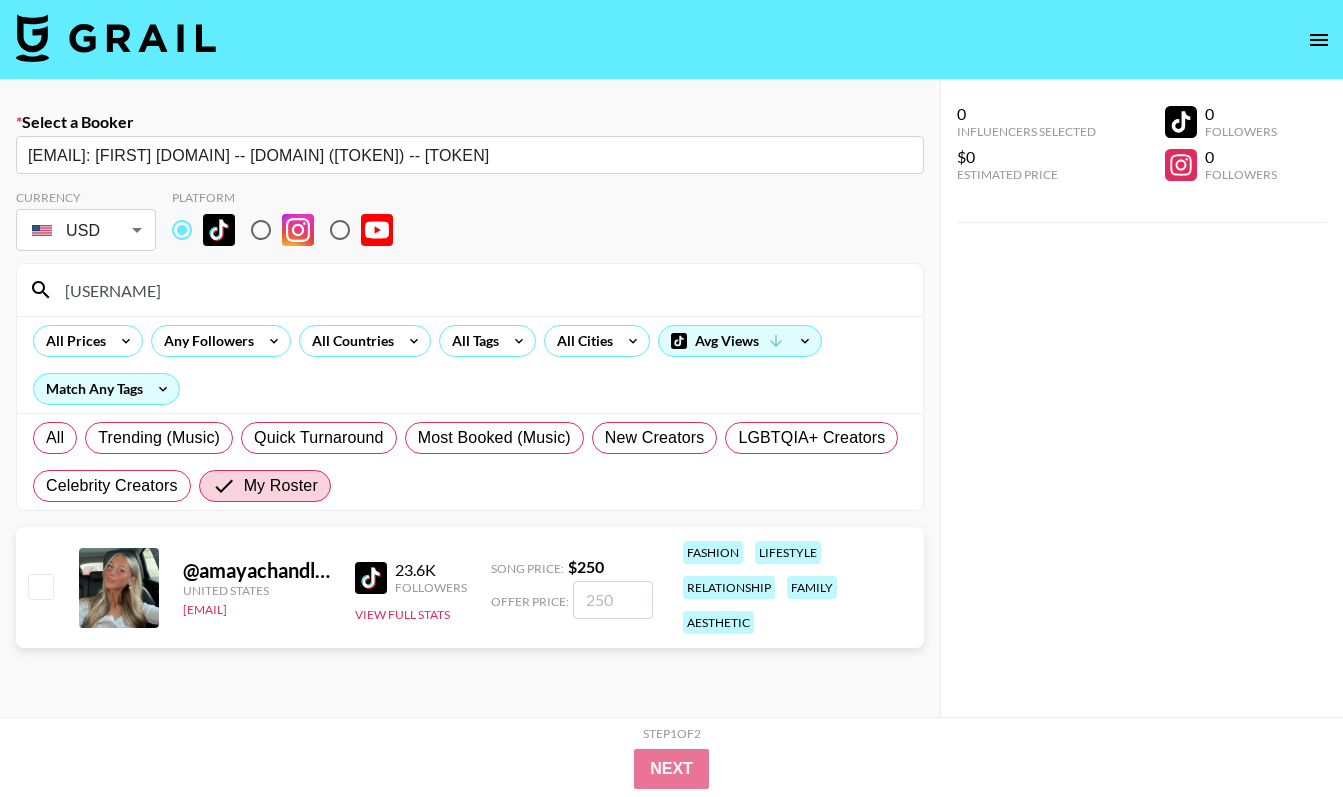 type on "[USERNAME]" 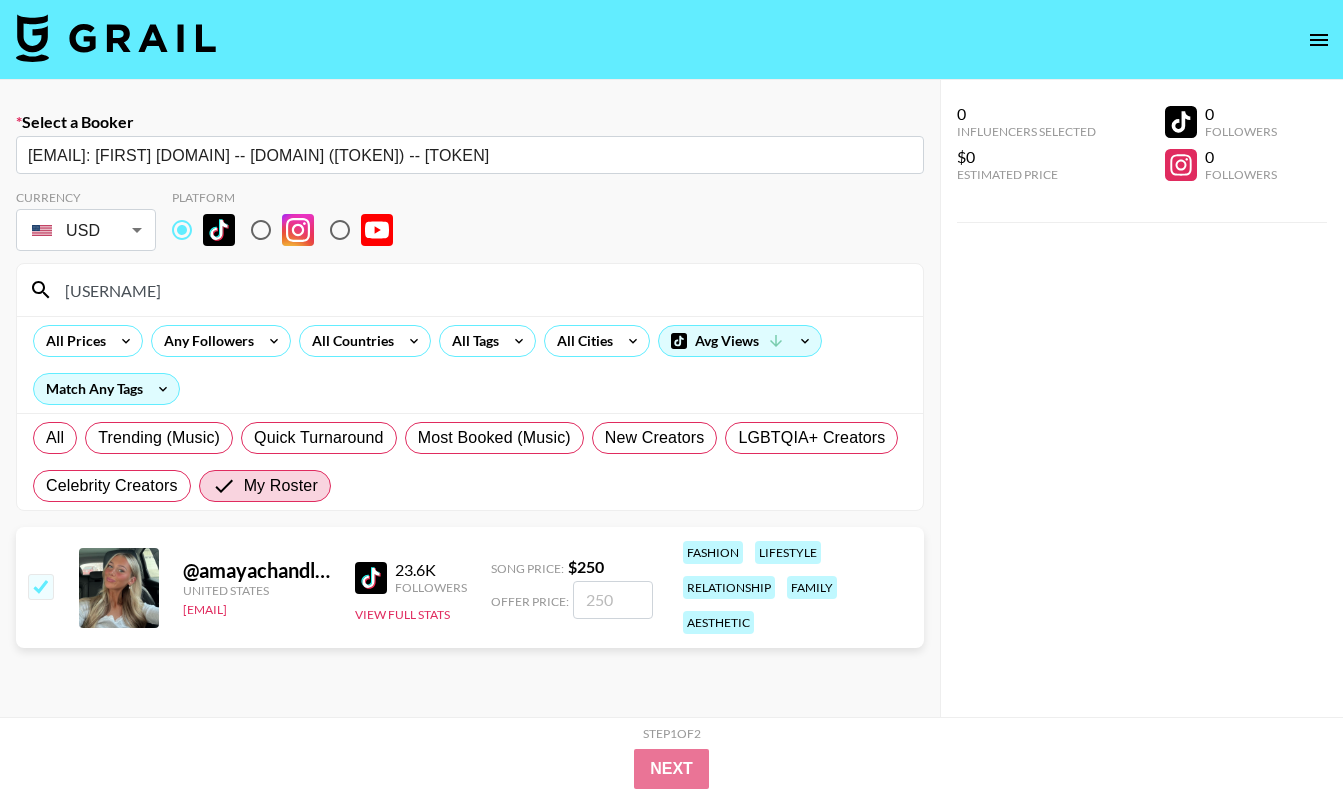 checkbox on "true" 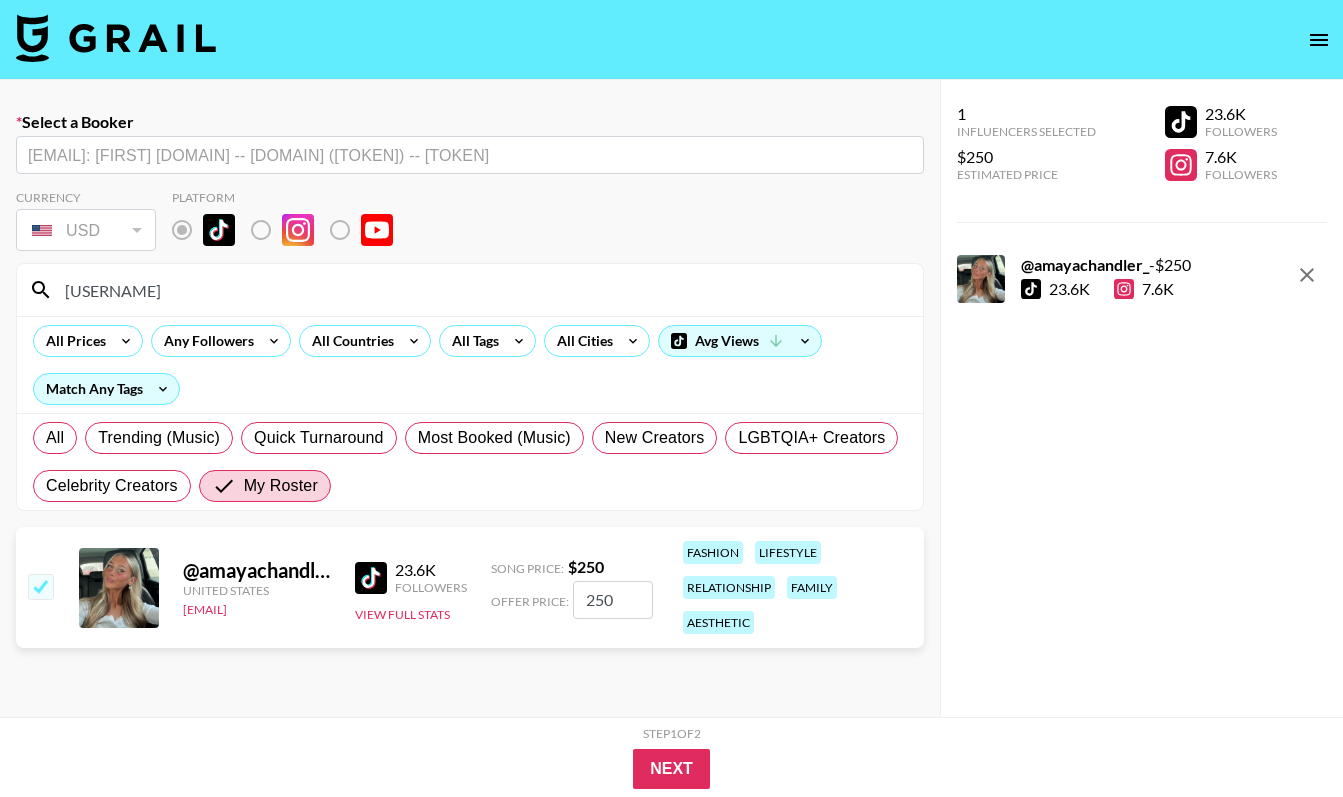 drag, startPoint x: 642, startPoint y: 602, endPoint x: 524, endPoint y: 599, distance: 118.03813 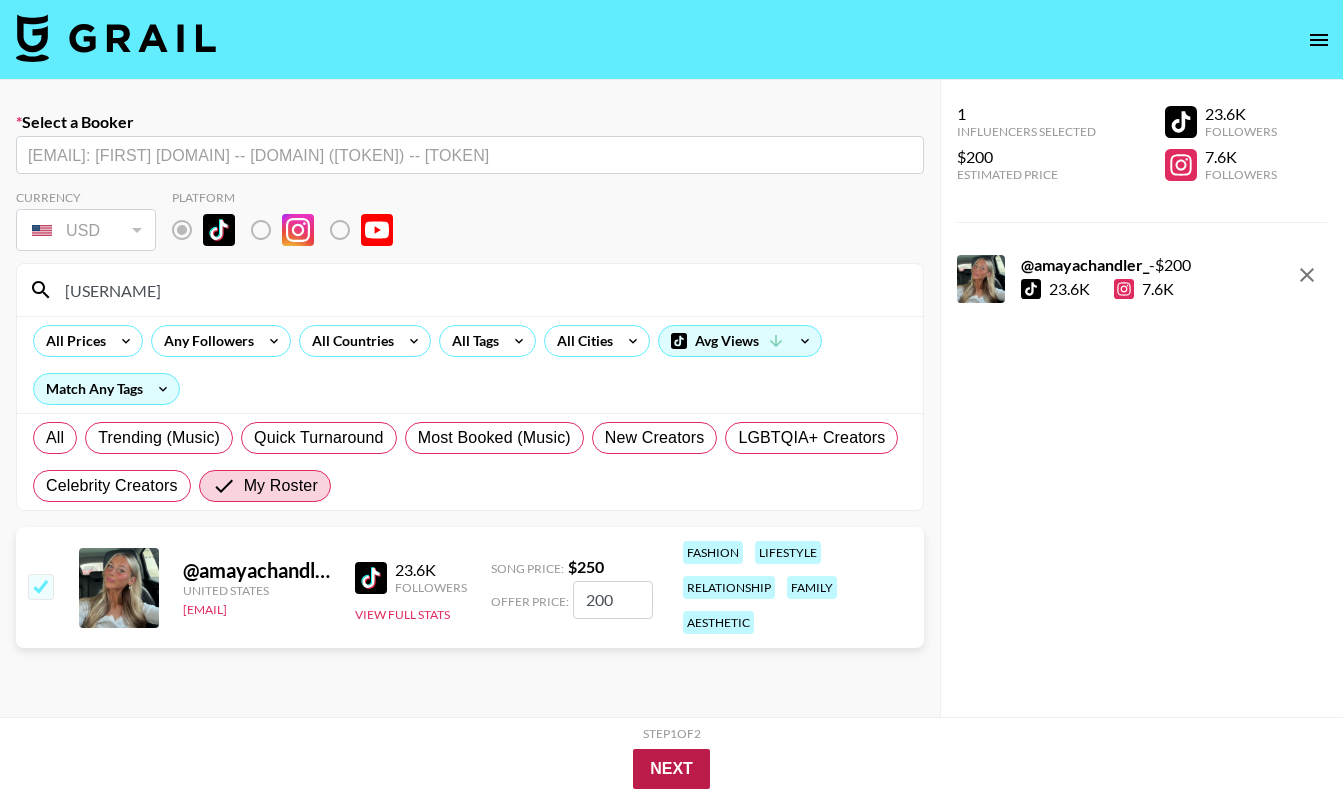 type on "200" 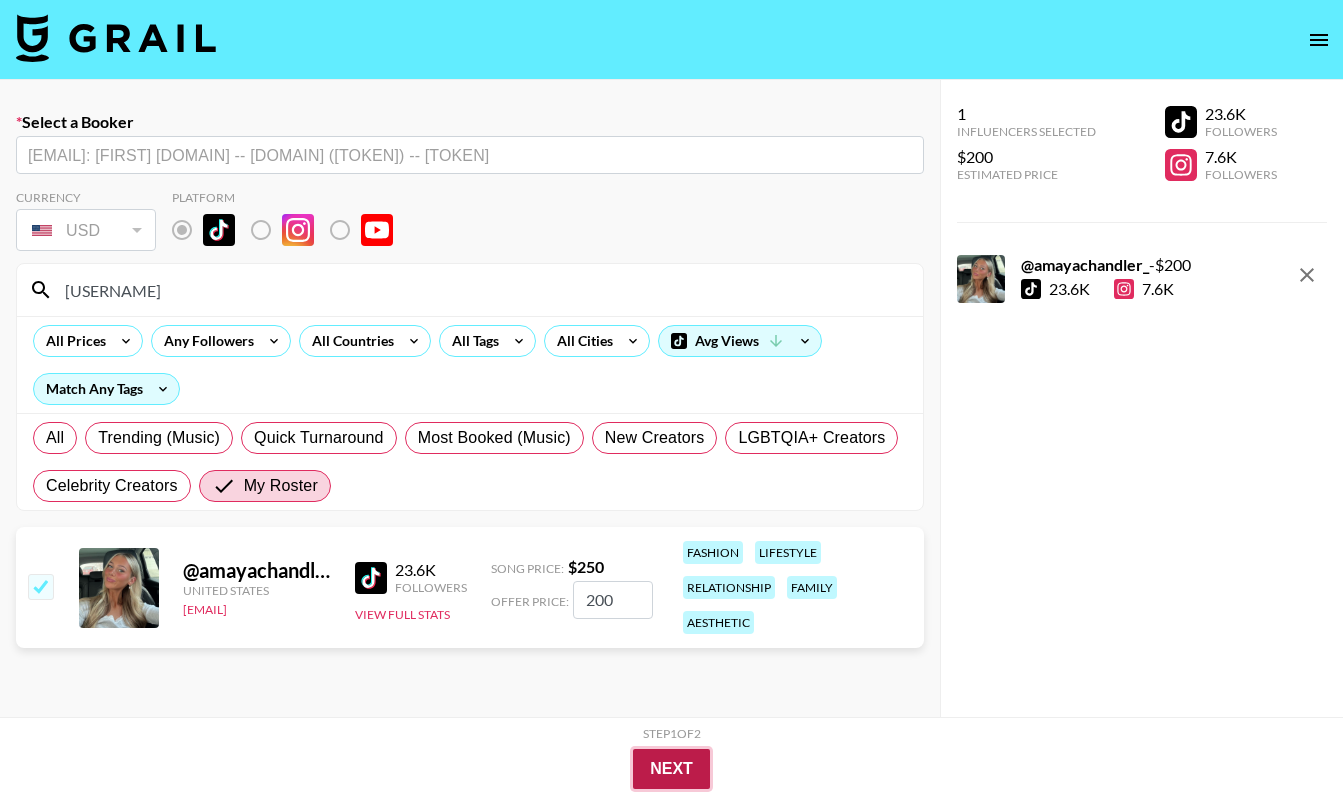 click on "Next" at bounding box center [671, 769] 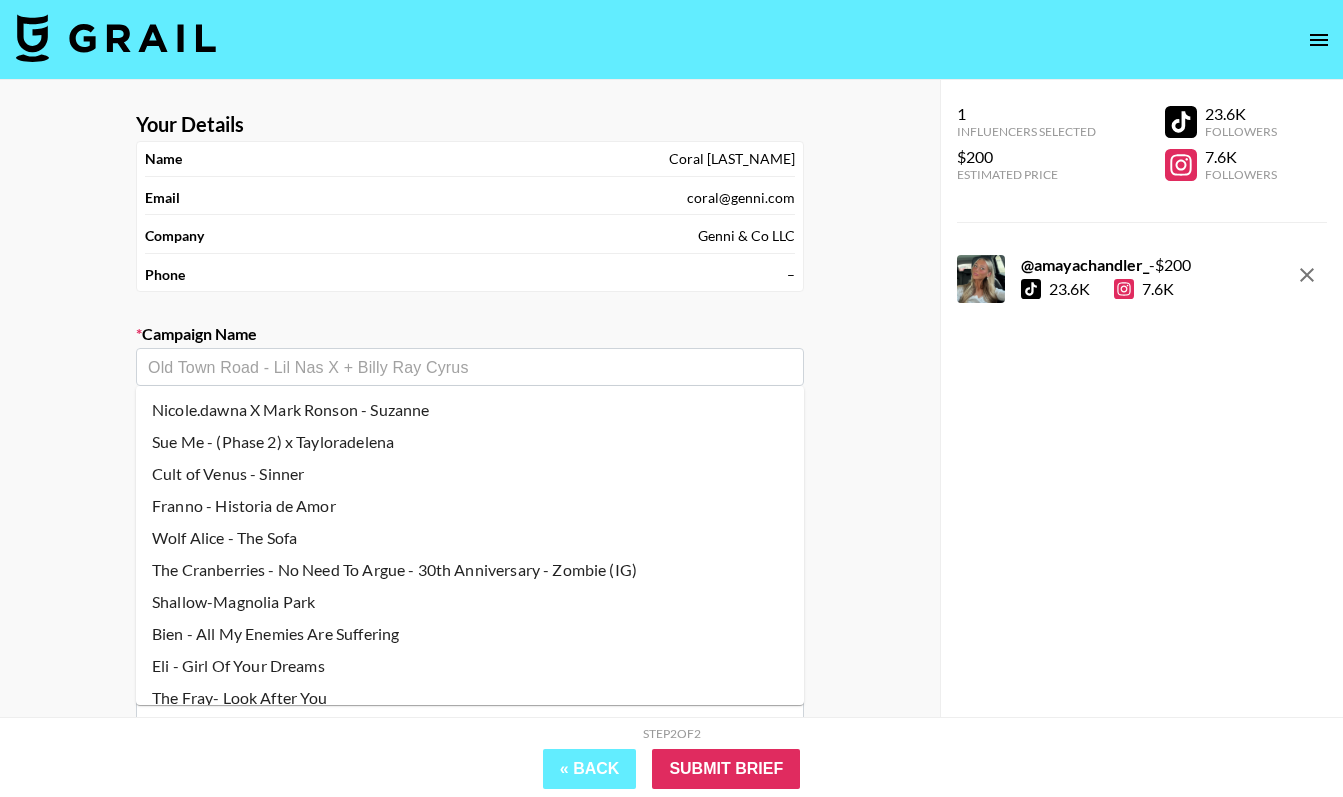 click at bounding box center (470, 367) 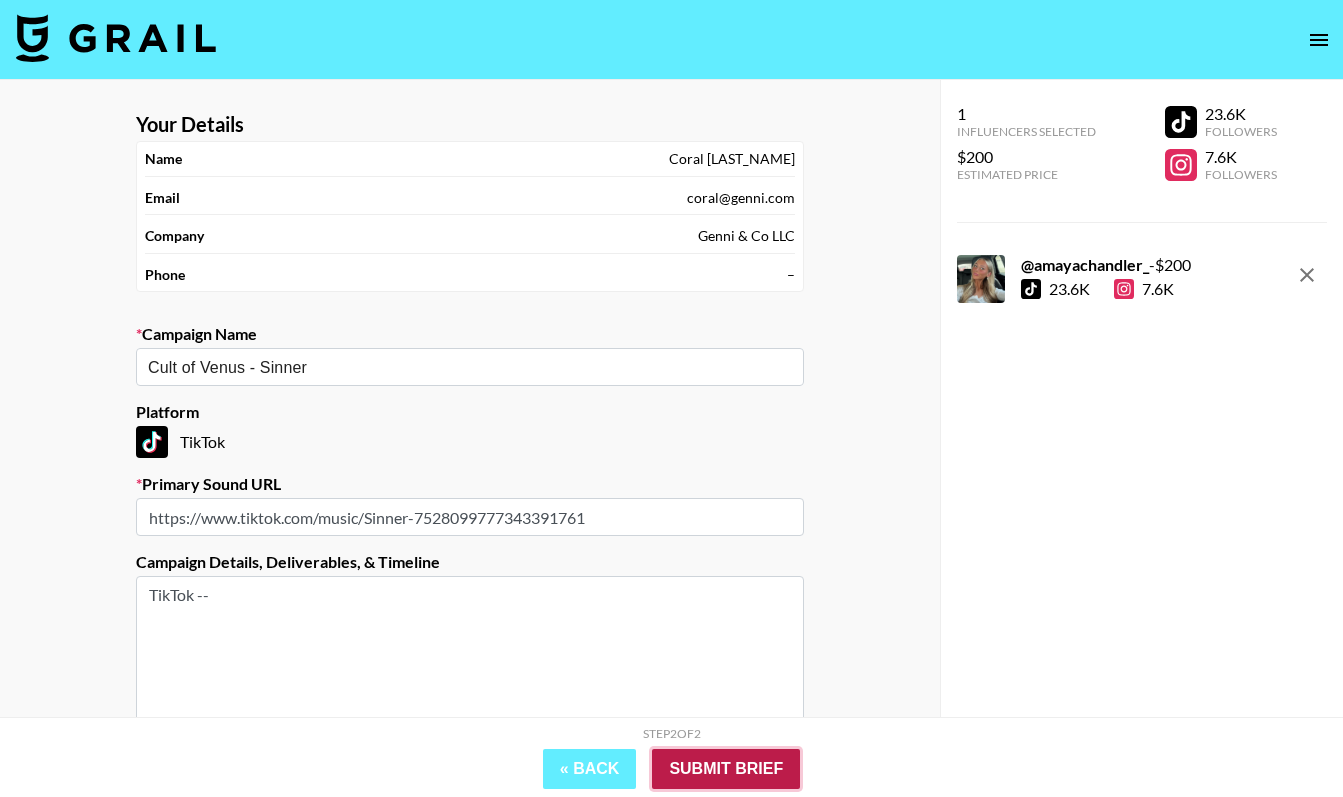 click on "Submit Brief" at bounding box center [726, 769] 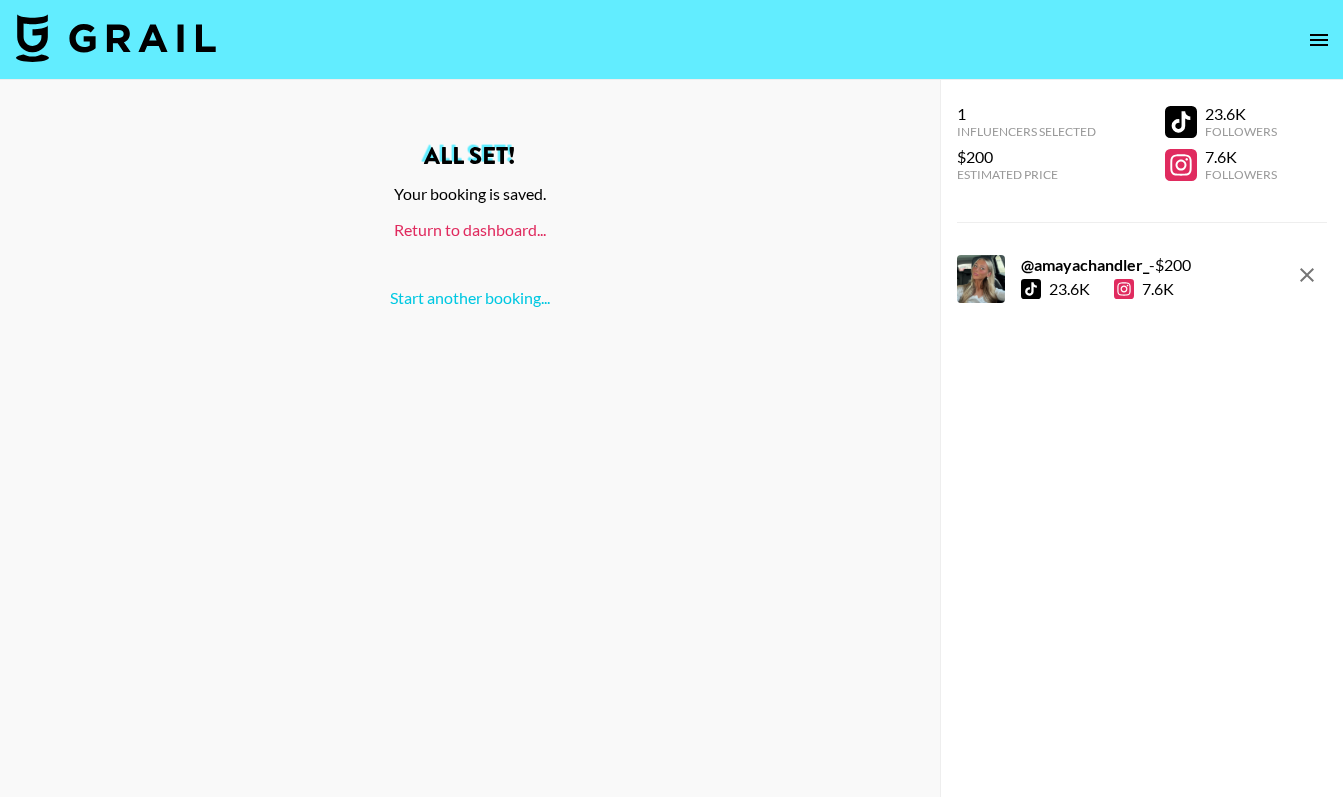 click on "Return to dashboard..." at bounding box center [470, 229] 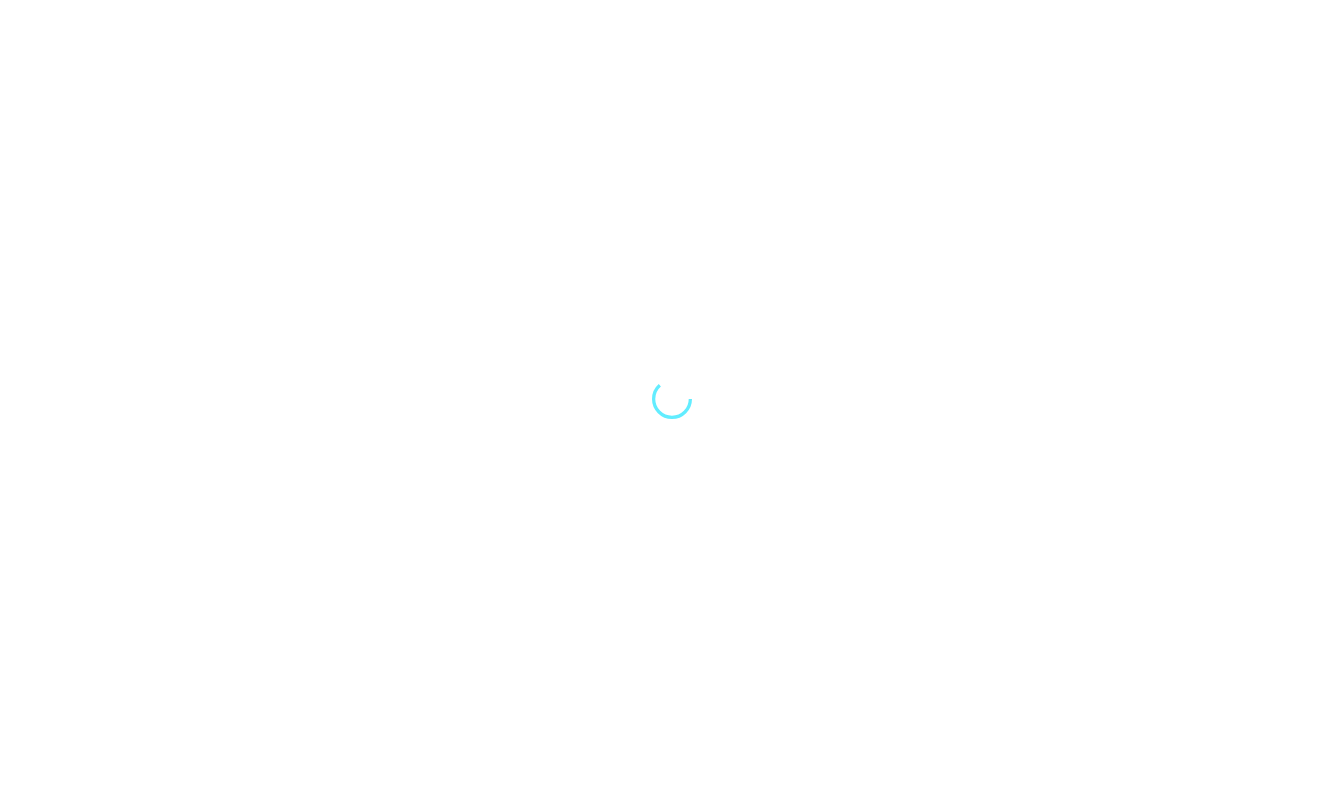scroll, scrollTop: 0, scrollLeft: 0, axis: both 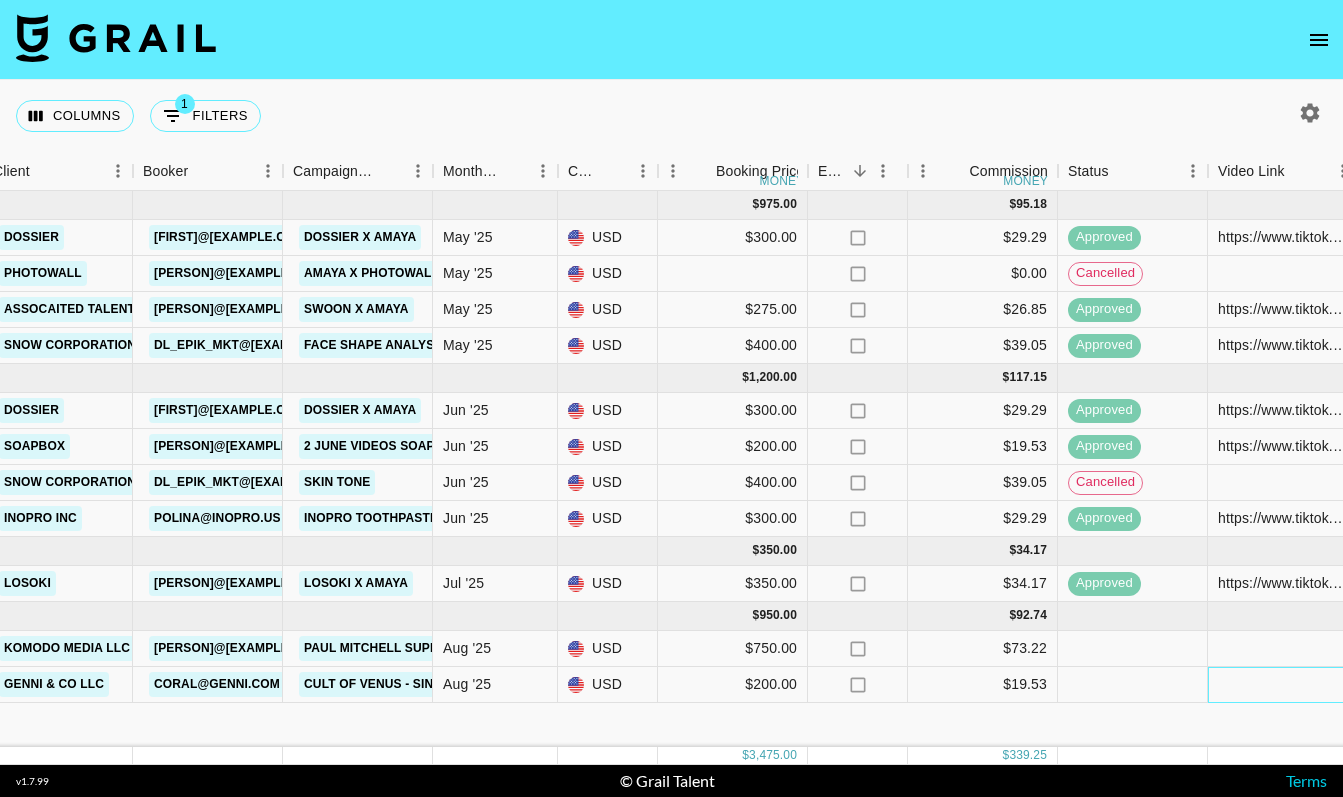 click at bounding box center (1283, 685) 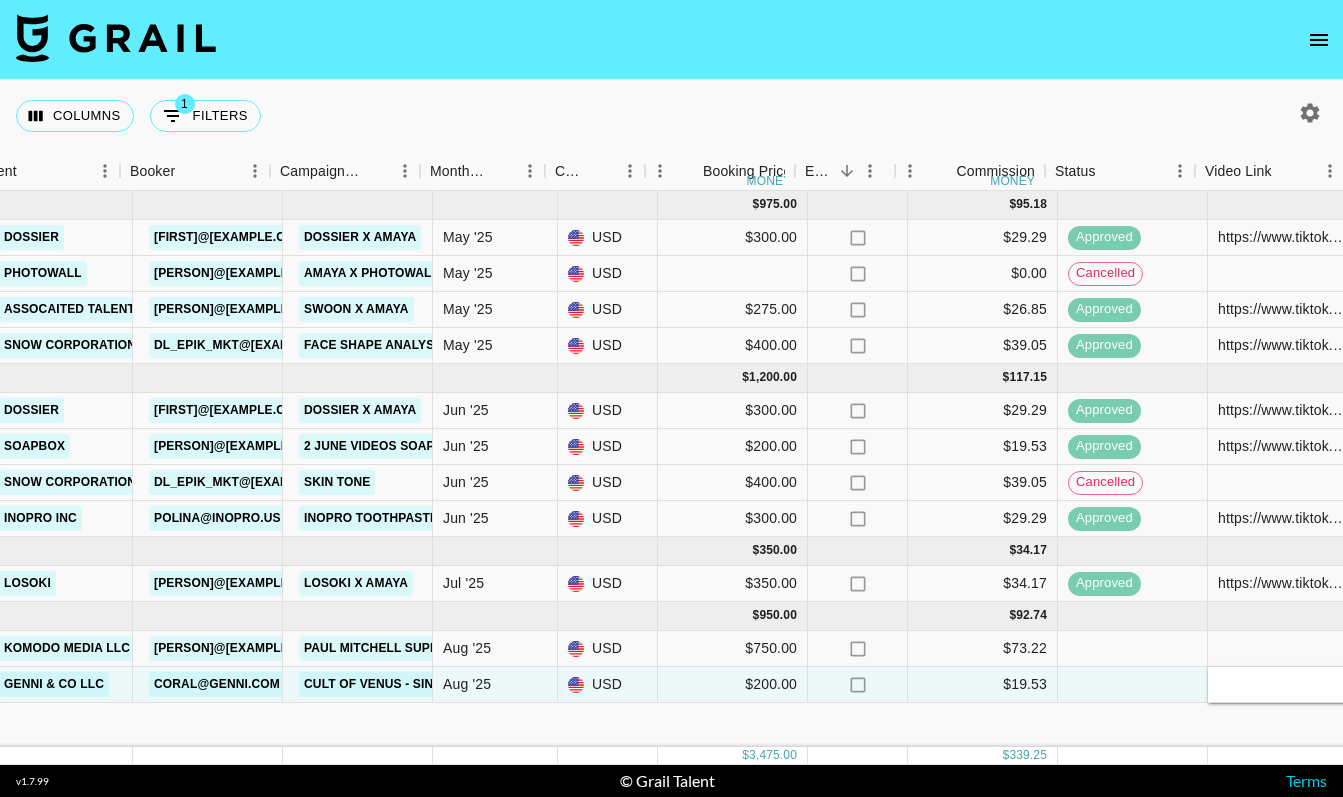 scroll, scrollTop: 0, scrollLeft: 695, axis: horizontal 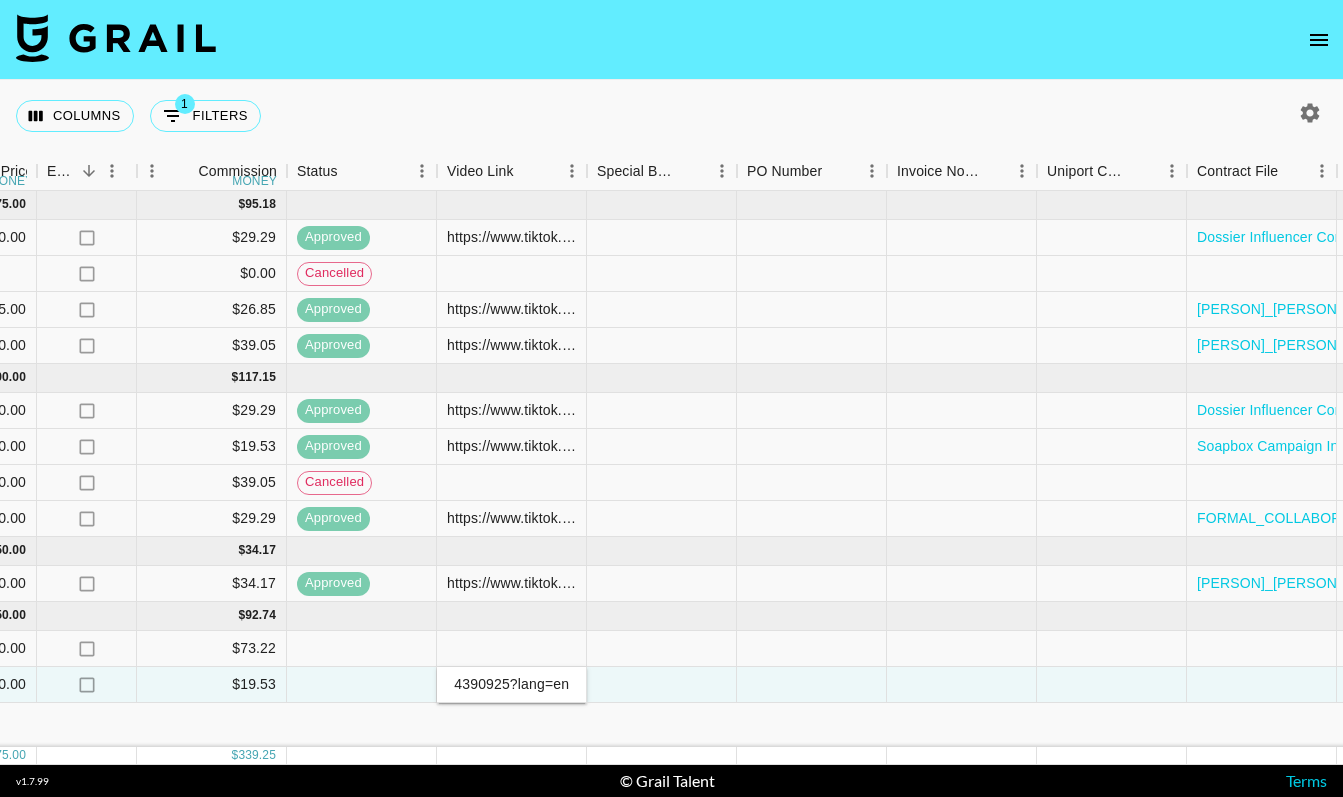 type on "https://www.tiktok.com/@amayachandler_/video/7535150102424390925?lang=en" 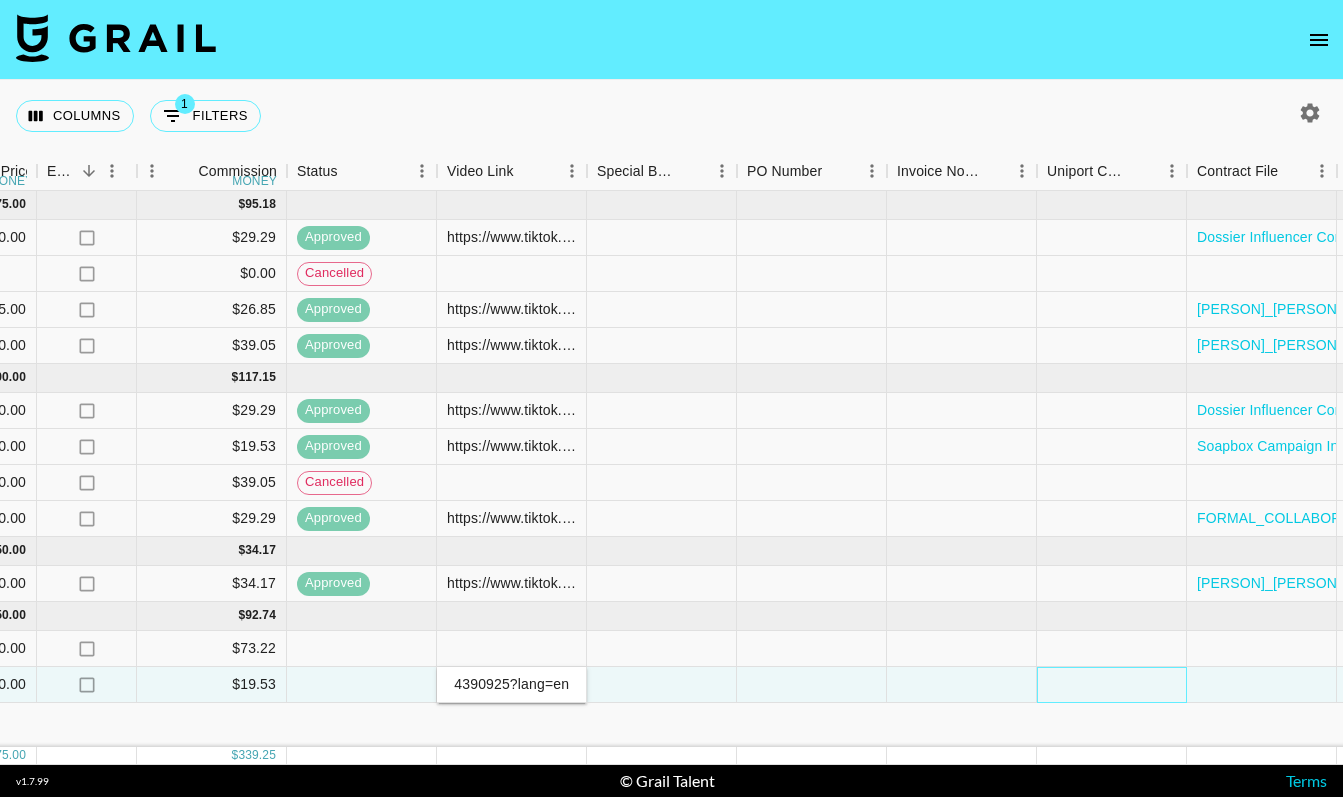 click at bounding box center (1112, 685) 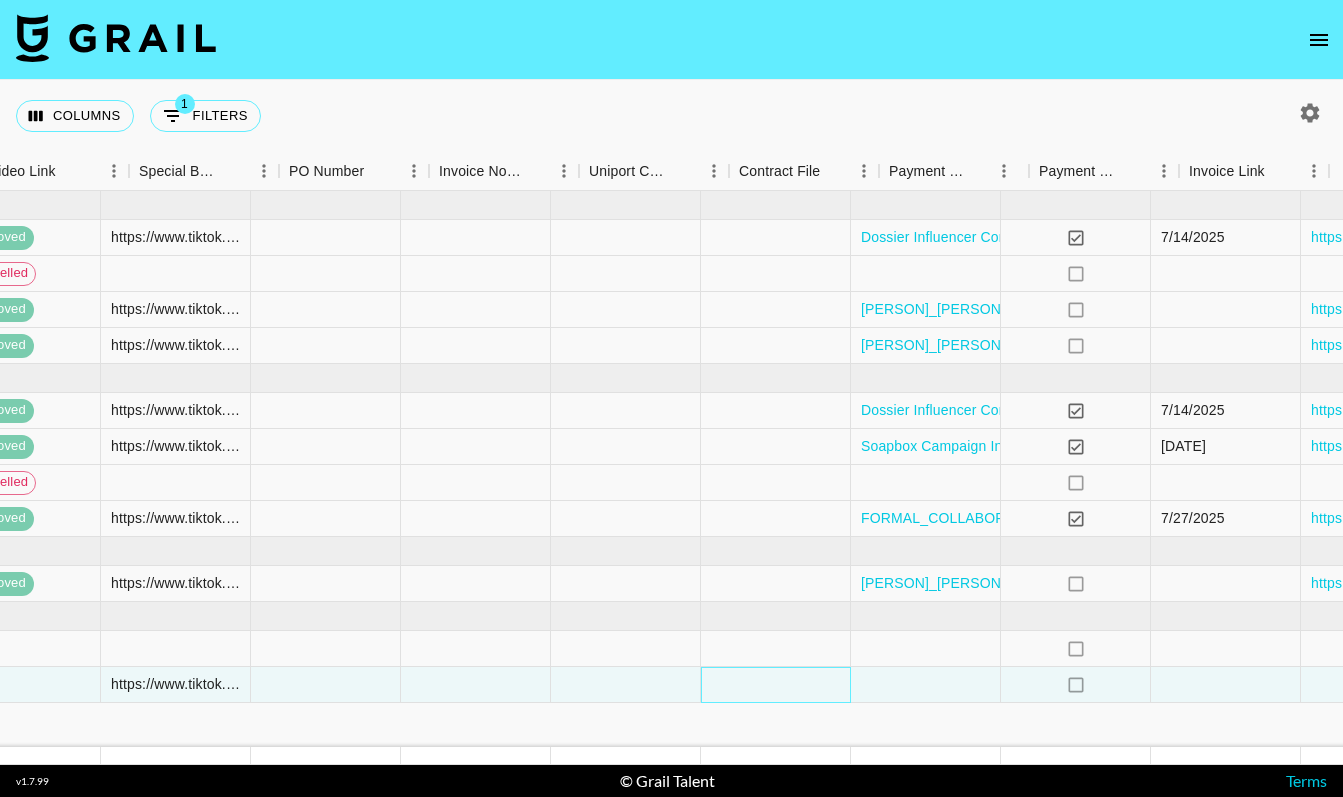 scroll, scrollTop: 0, scrollLeft: 1977, axis: horizontal 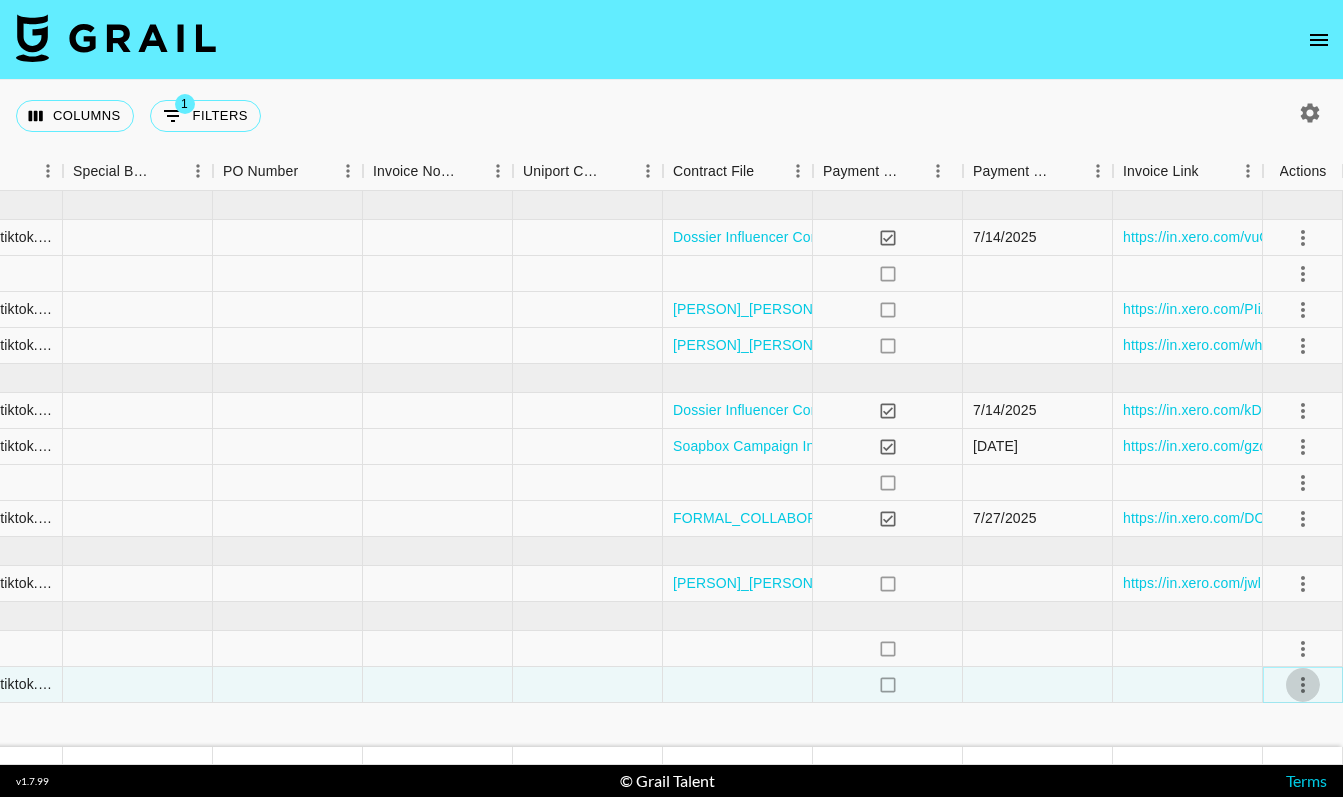 click 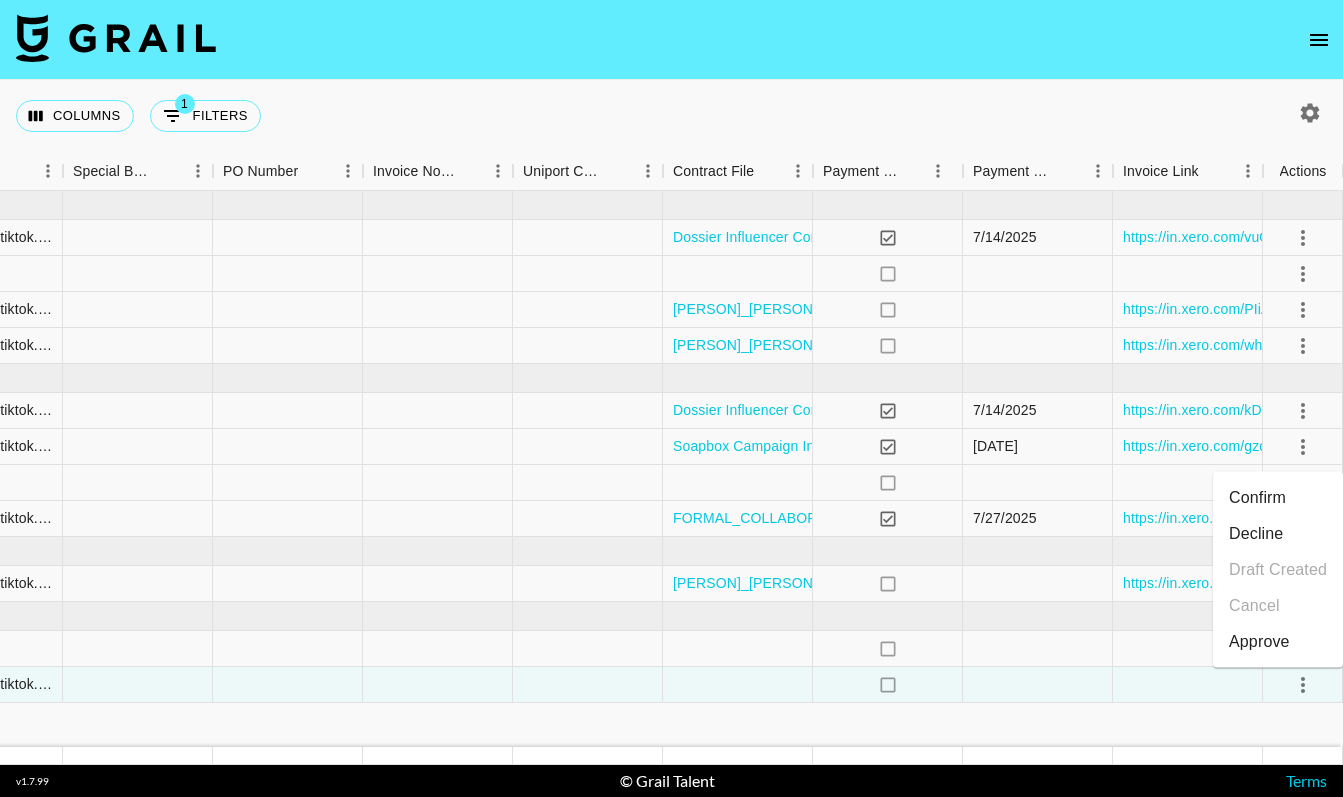 click on "Approve" at bounding box center (1259, 642) 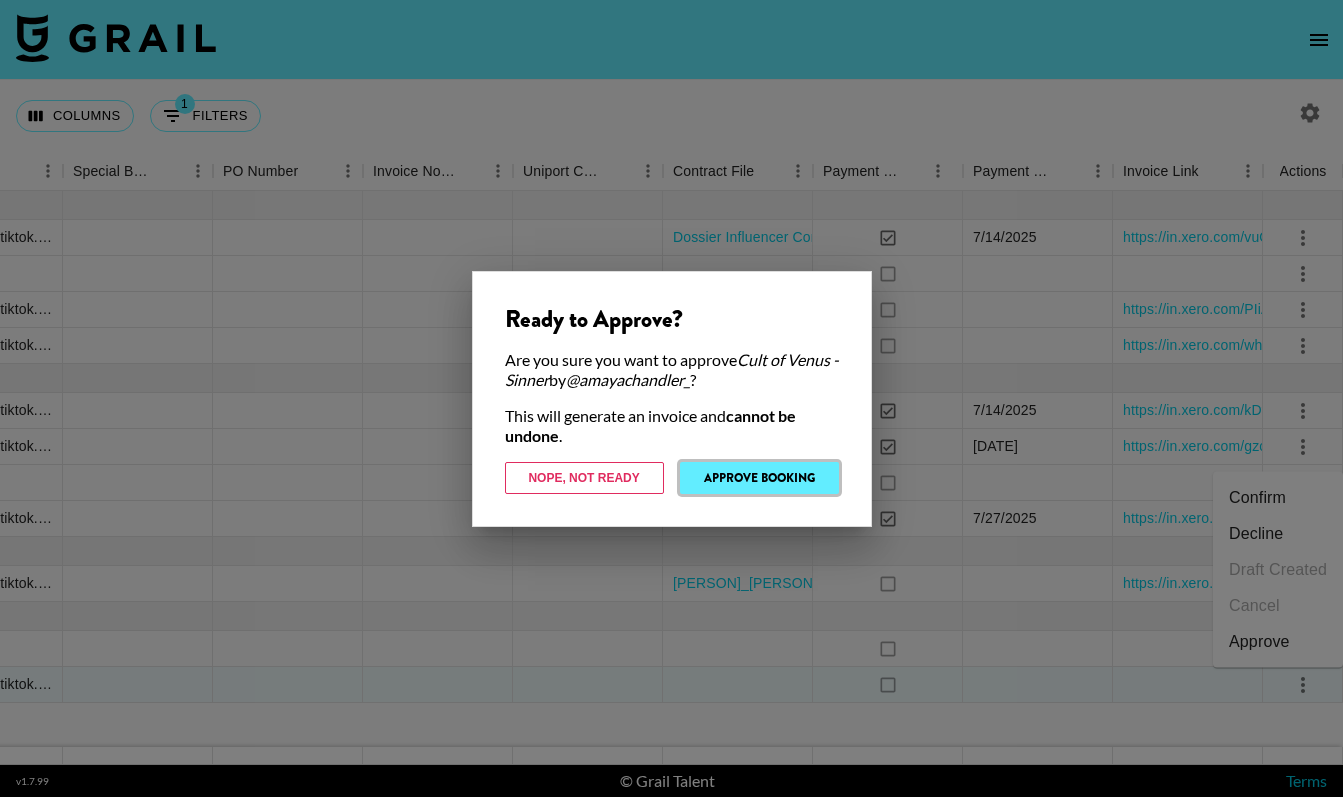 click on "Approve Booking" at bounding box center (759, 478) 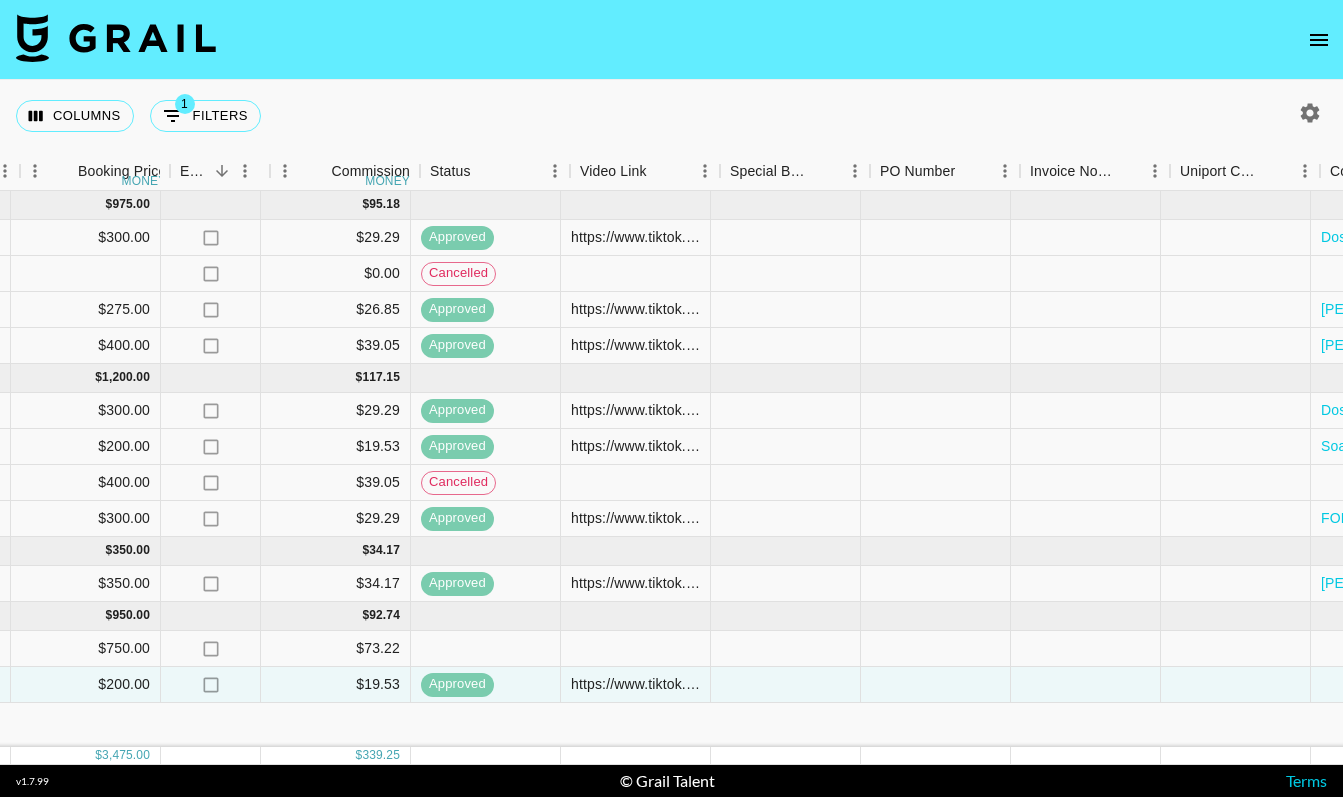 scroll, scrollTop: 0, scrollLeft: 1304, axis: horizontal 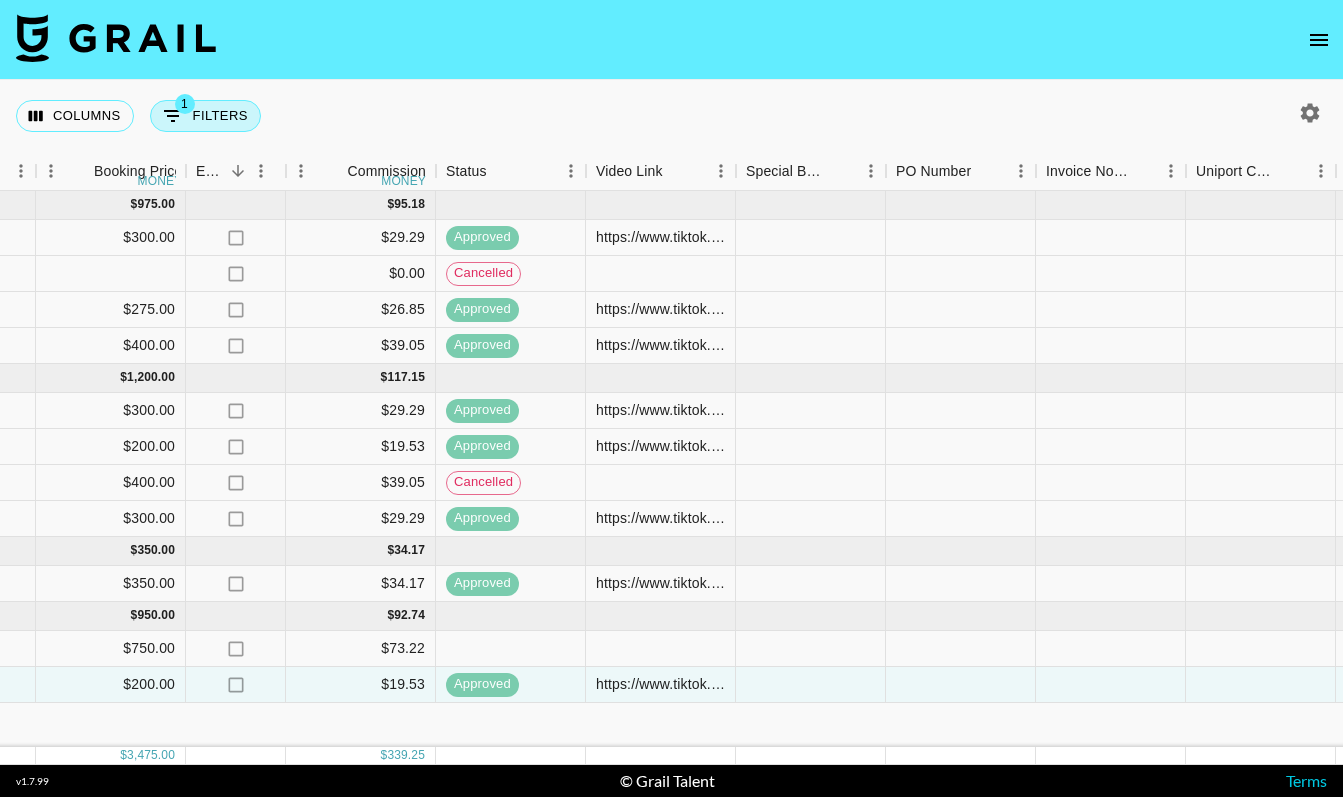 click on "1 Filters" at bounding box center [205, 116] 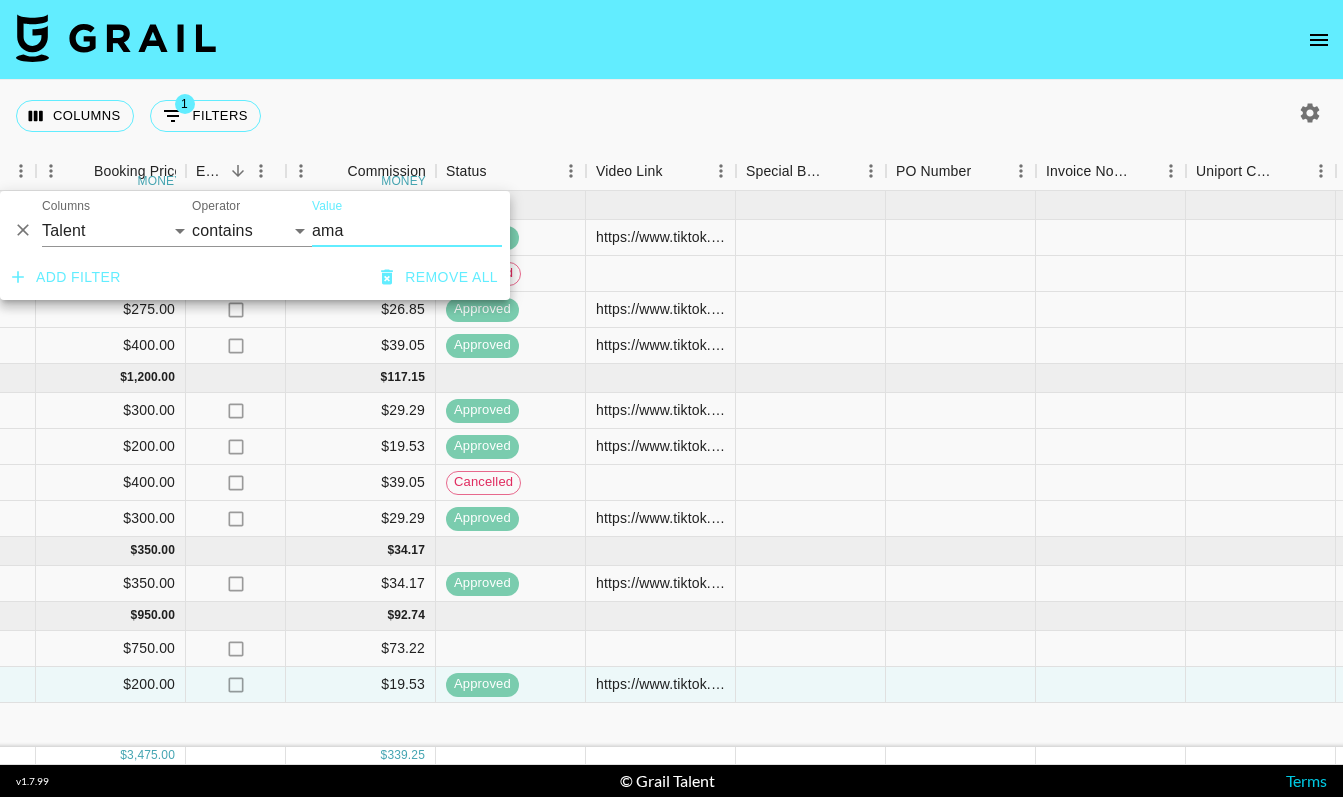 drag, startPoint x: 360, startPoint y: 231, endPoint x: 197, endPoint y: 230, distance: 163.00307 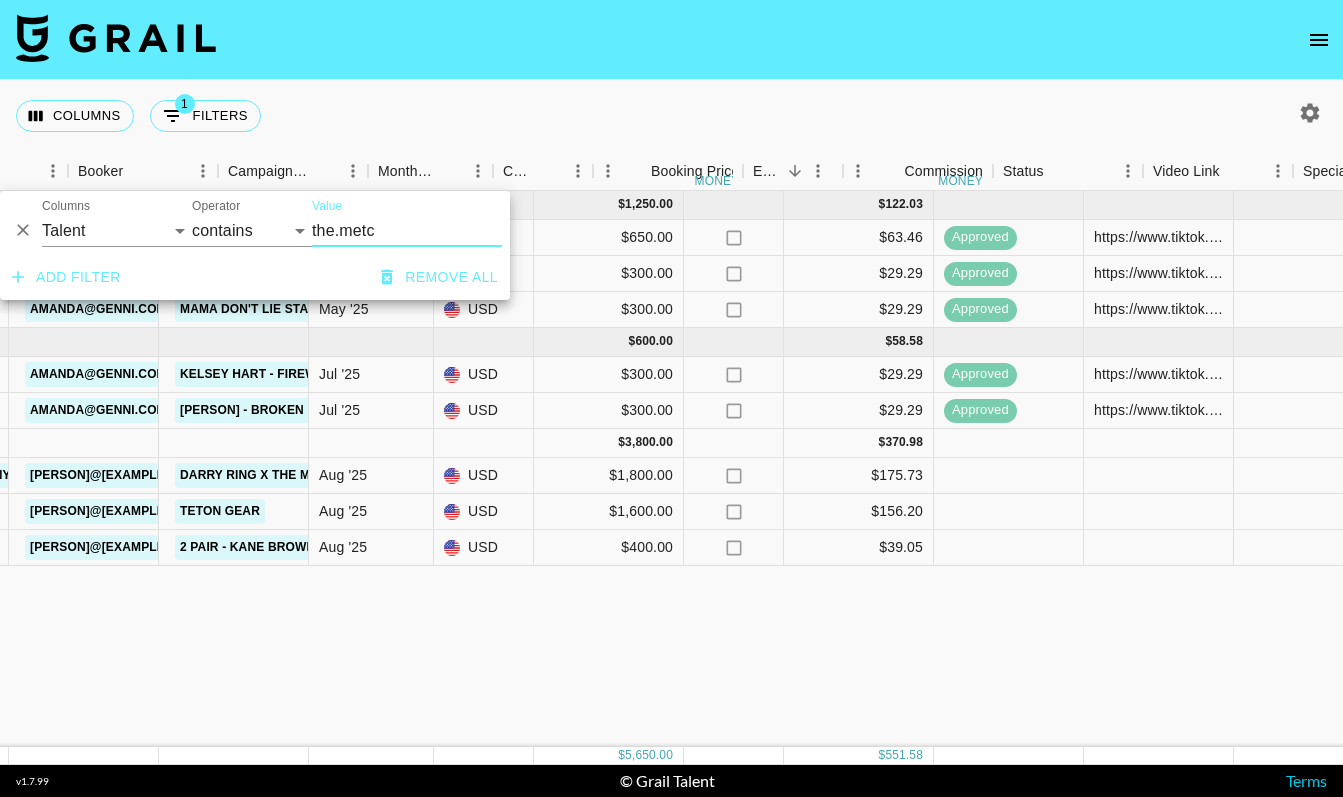 scroll, scrollTop: 0, scrollLeft: 675, axis: horizontal 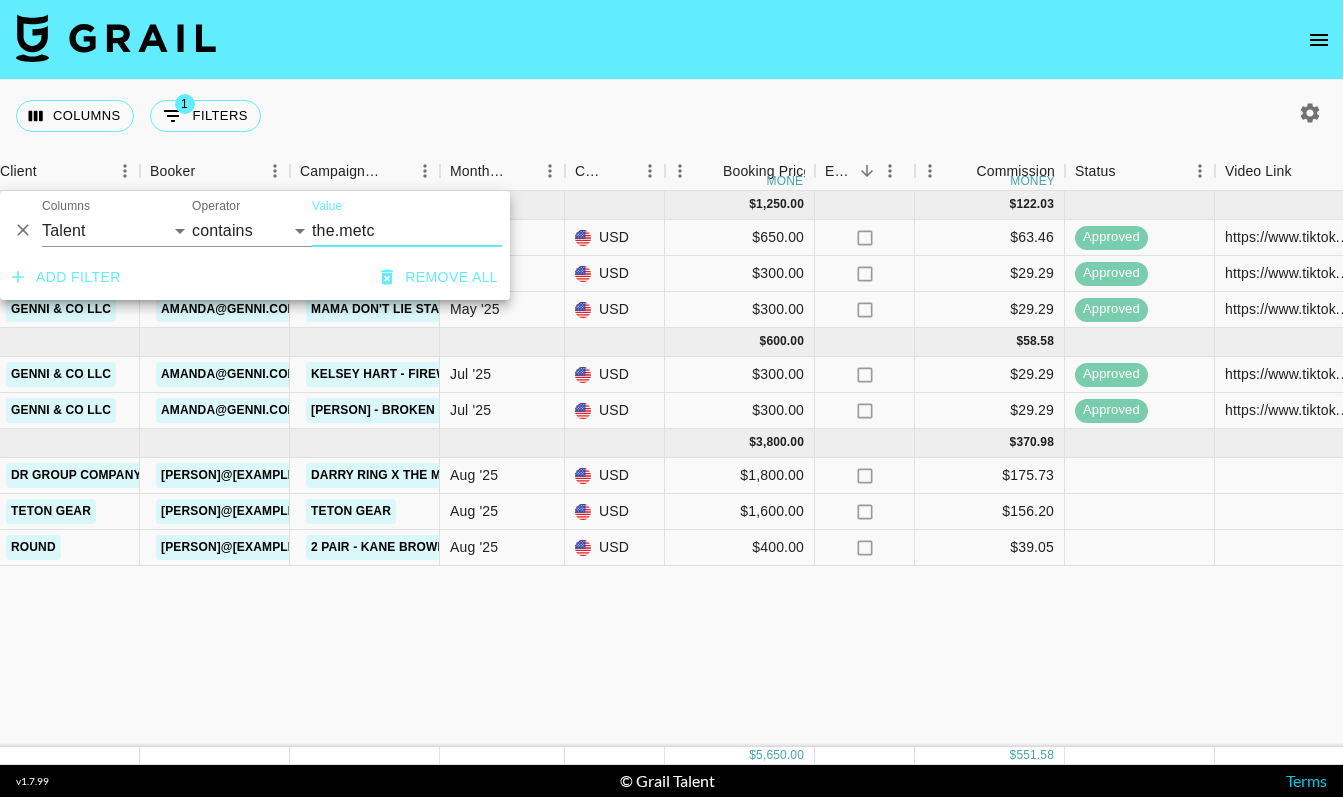 type on "the.metc" 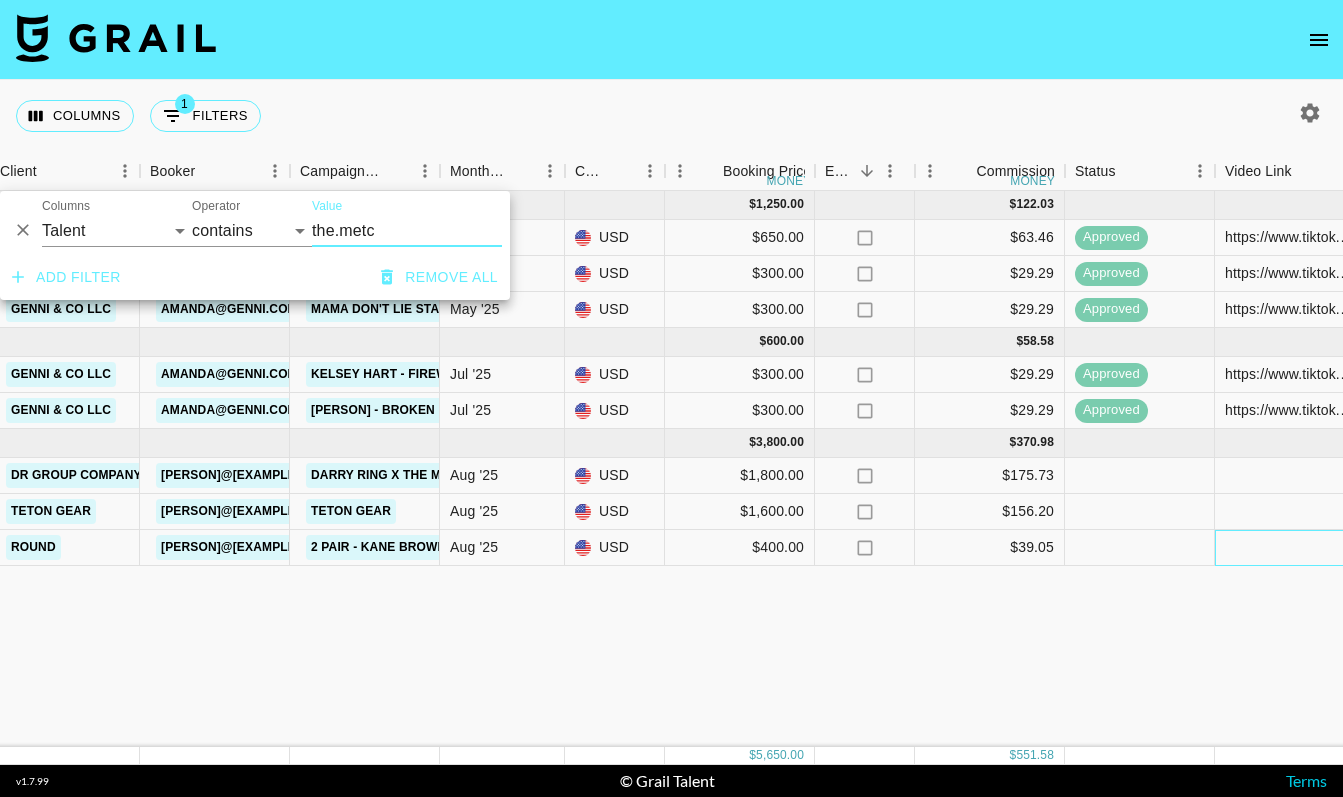 click at bounding box center (1290, 548) 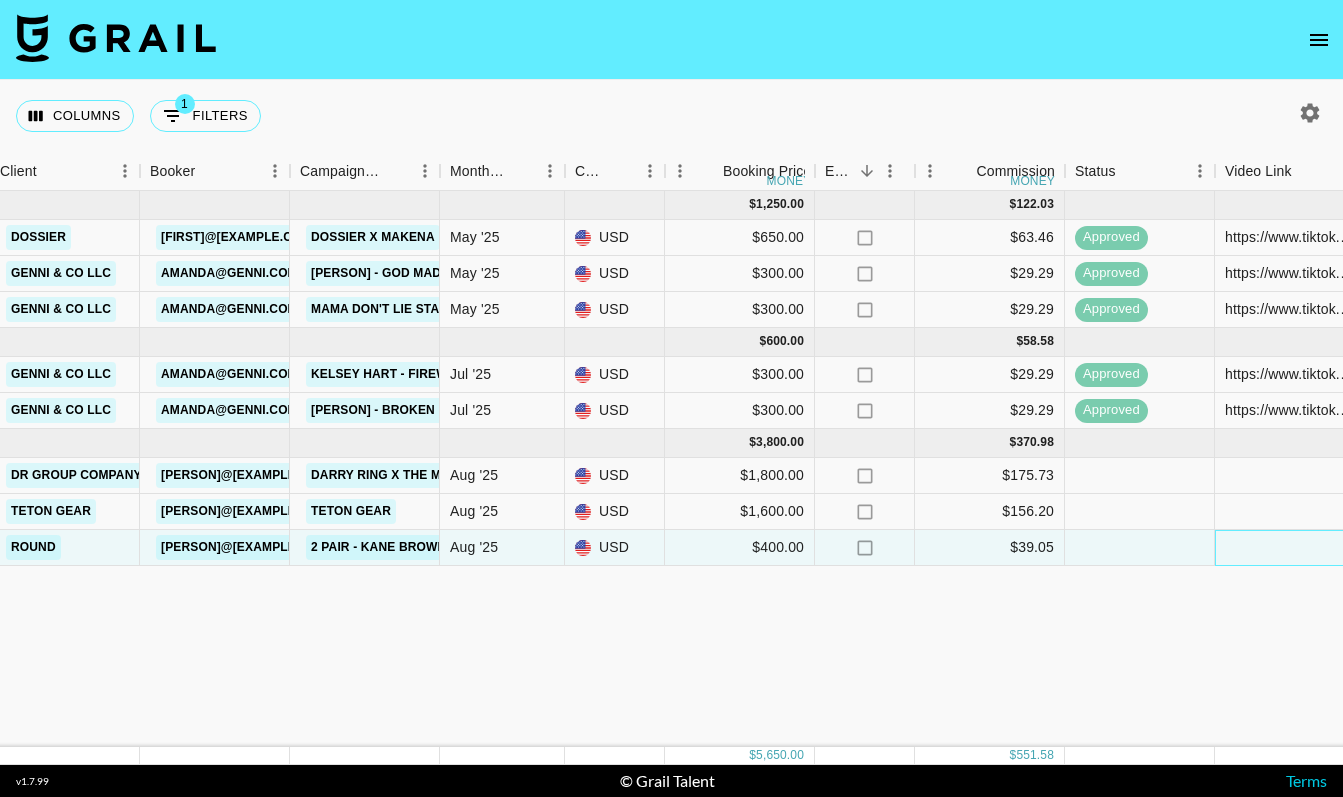 click at bounding box center (1290, 548) 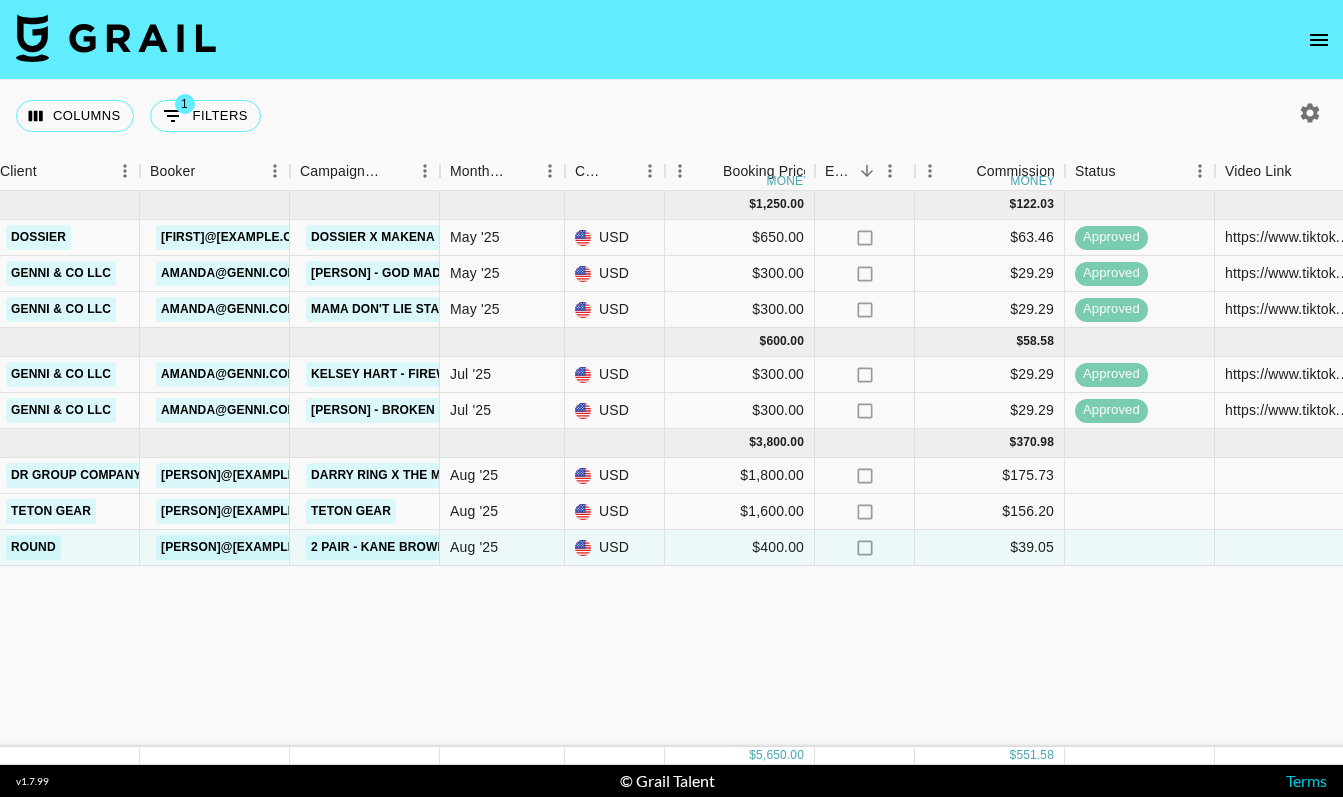 scroll, scrollTop: 0, scrollLeft: 695, axis: horizontal 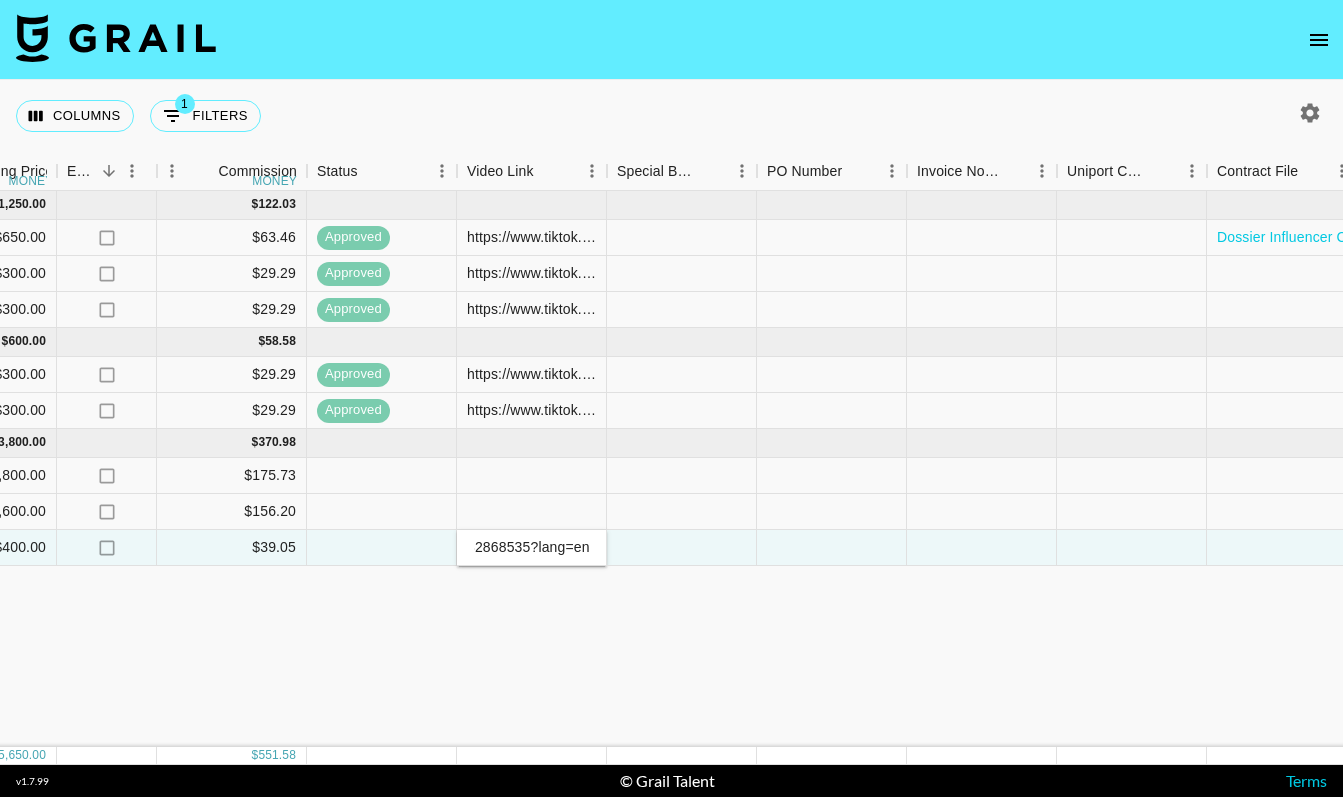 type on "https://www.tiktok.com/@the.metcalfes/video/7535269378082868535?lang=en" 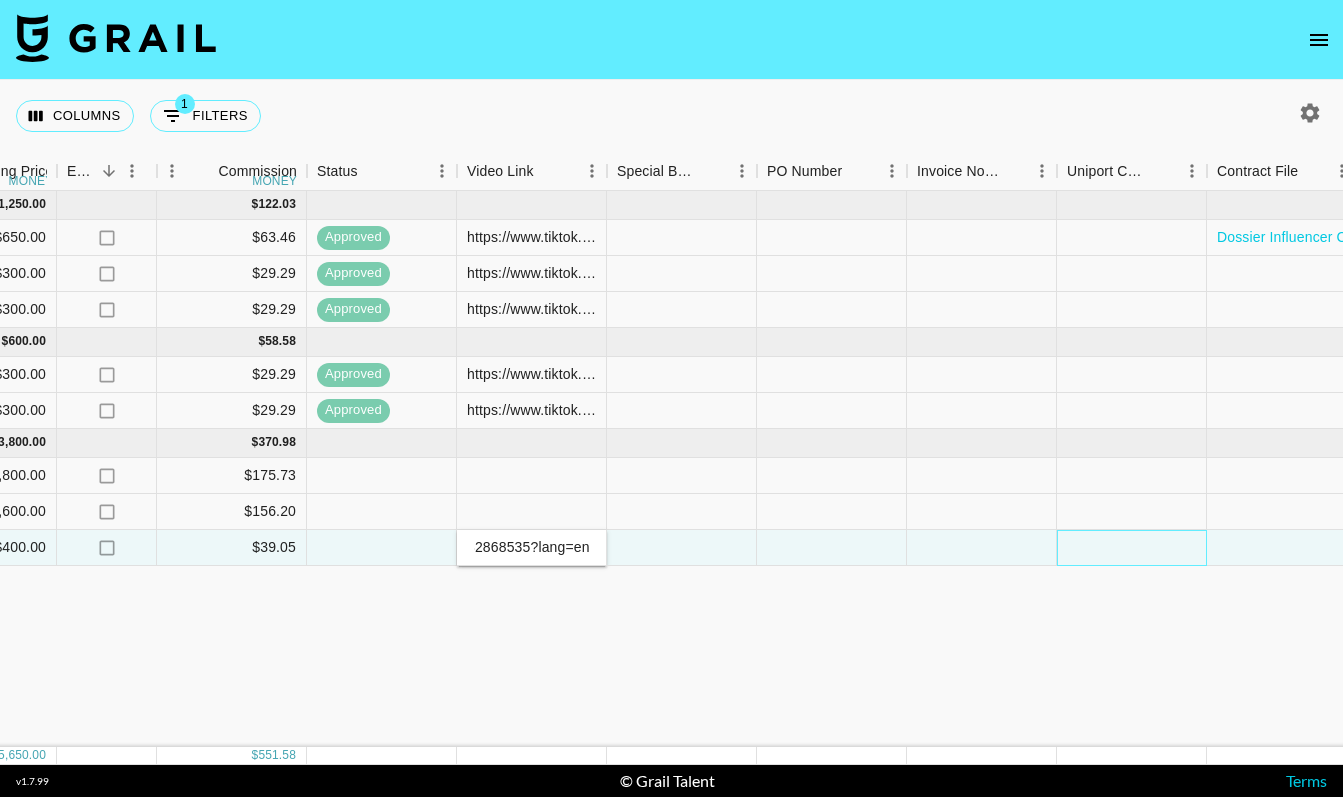 click at bounding box center [1132, 548] 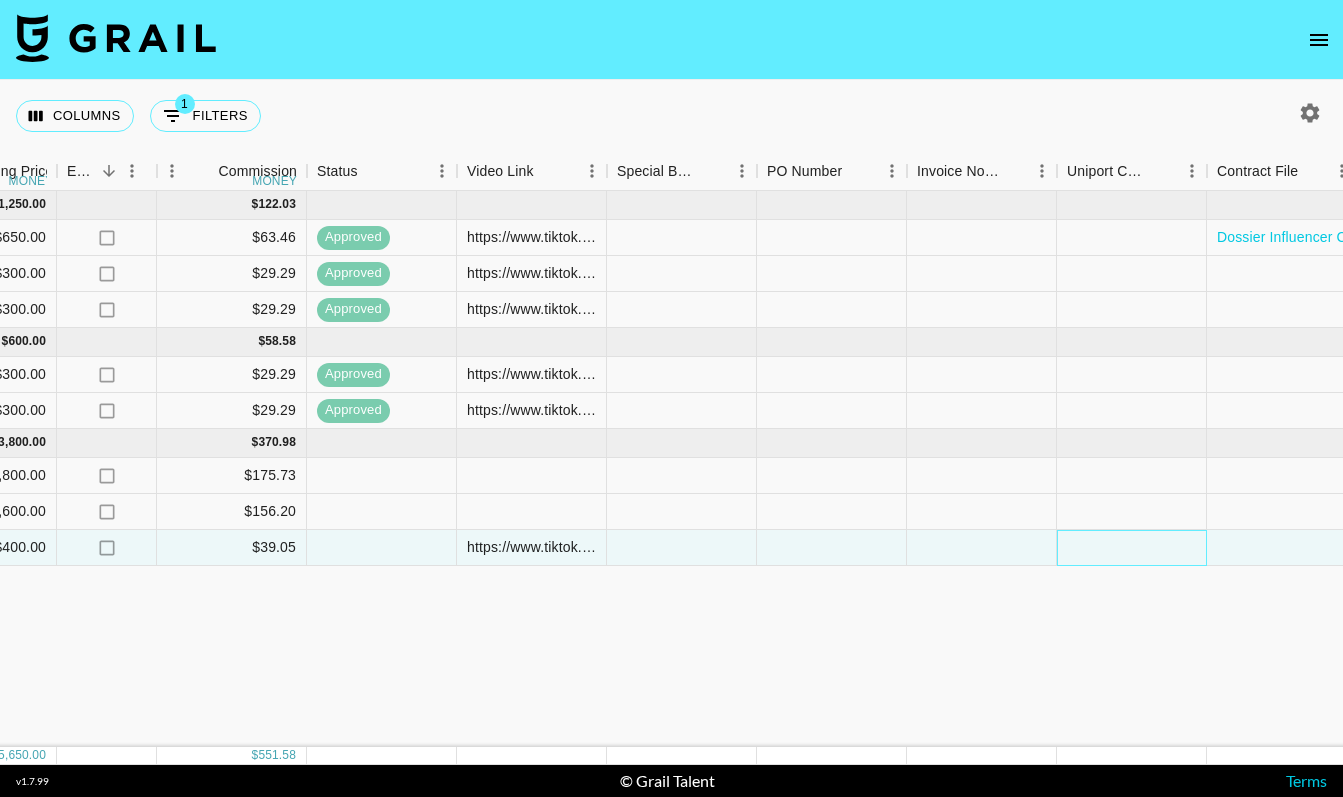 scroll, scrollTop: 0, scrollLeft: 1977, axis: horizontal 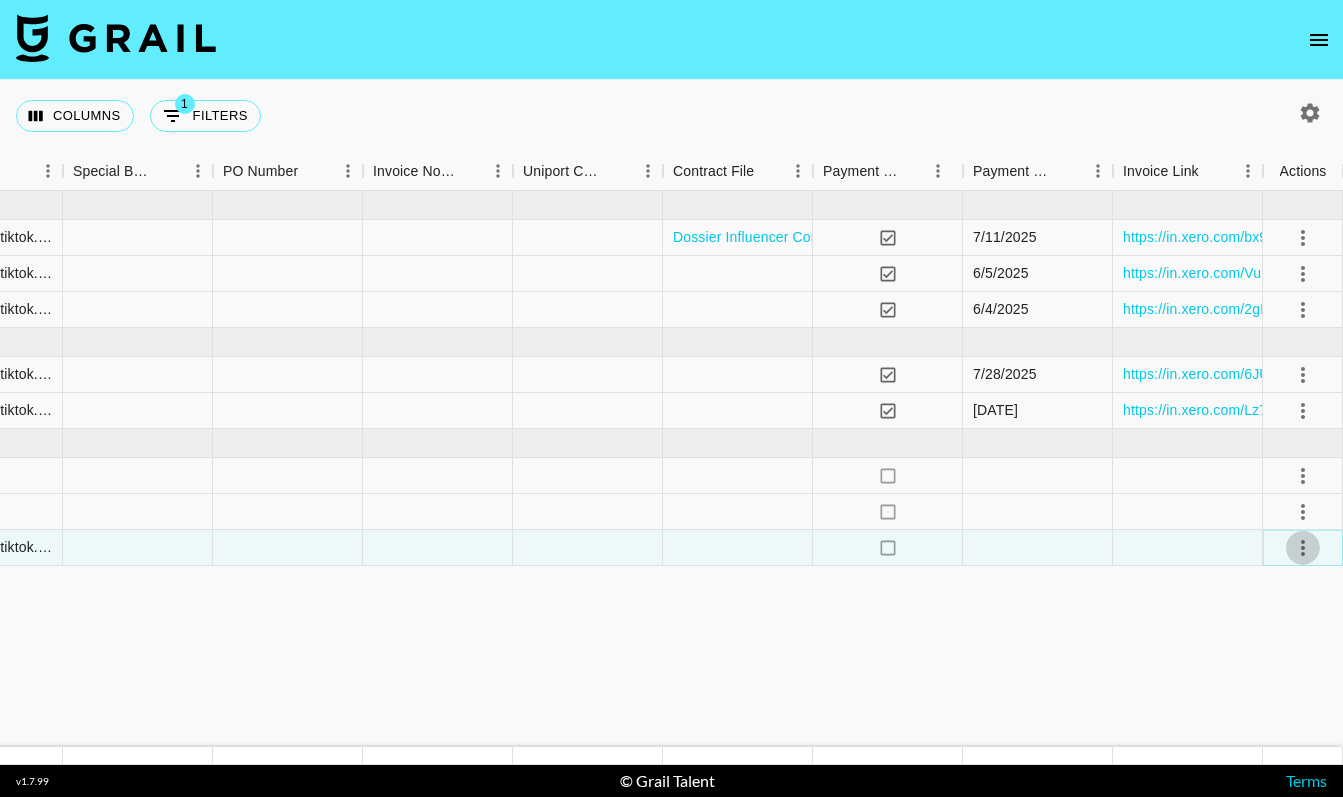 click at bounding box center (1303, 548) 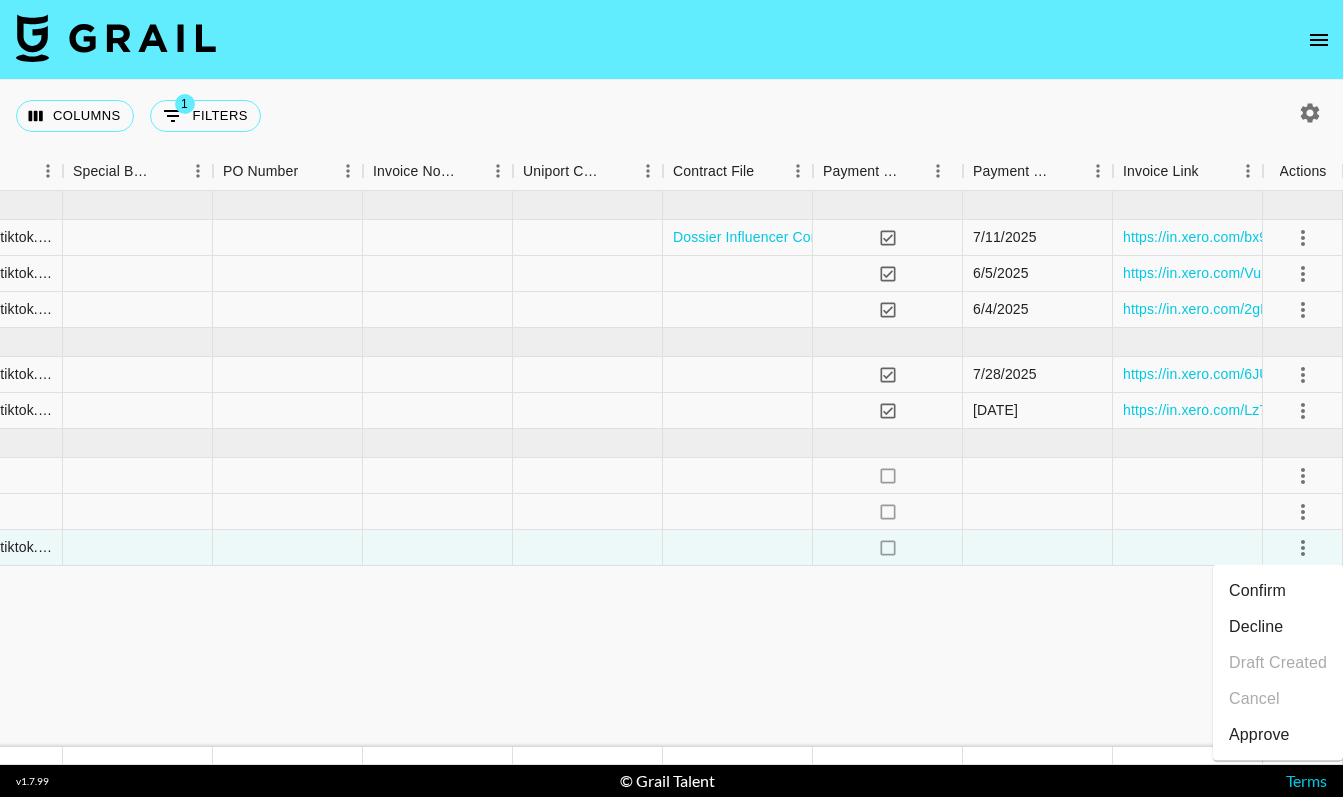 click on "Approve" at bounding box center (1259, 735) 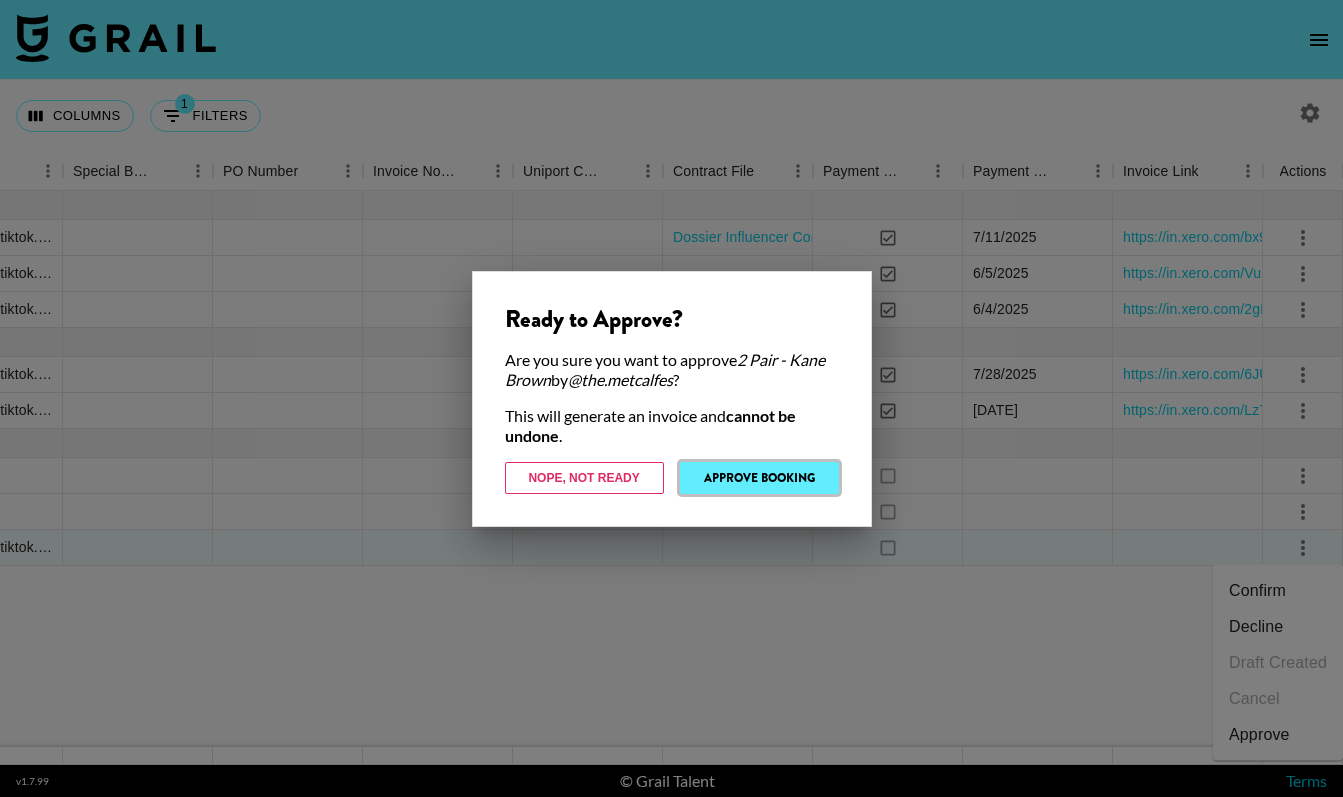 click on "Approve Booking" at bounding box center (759, 478) 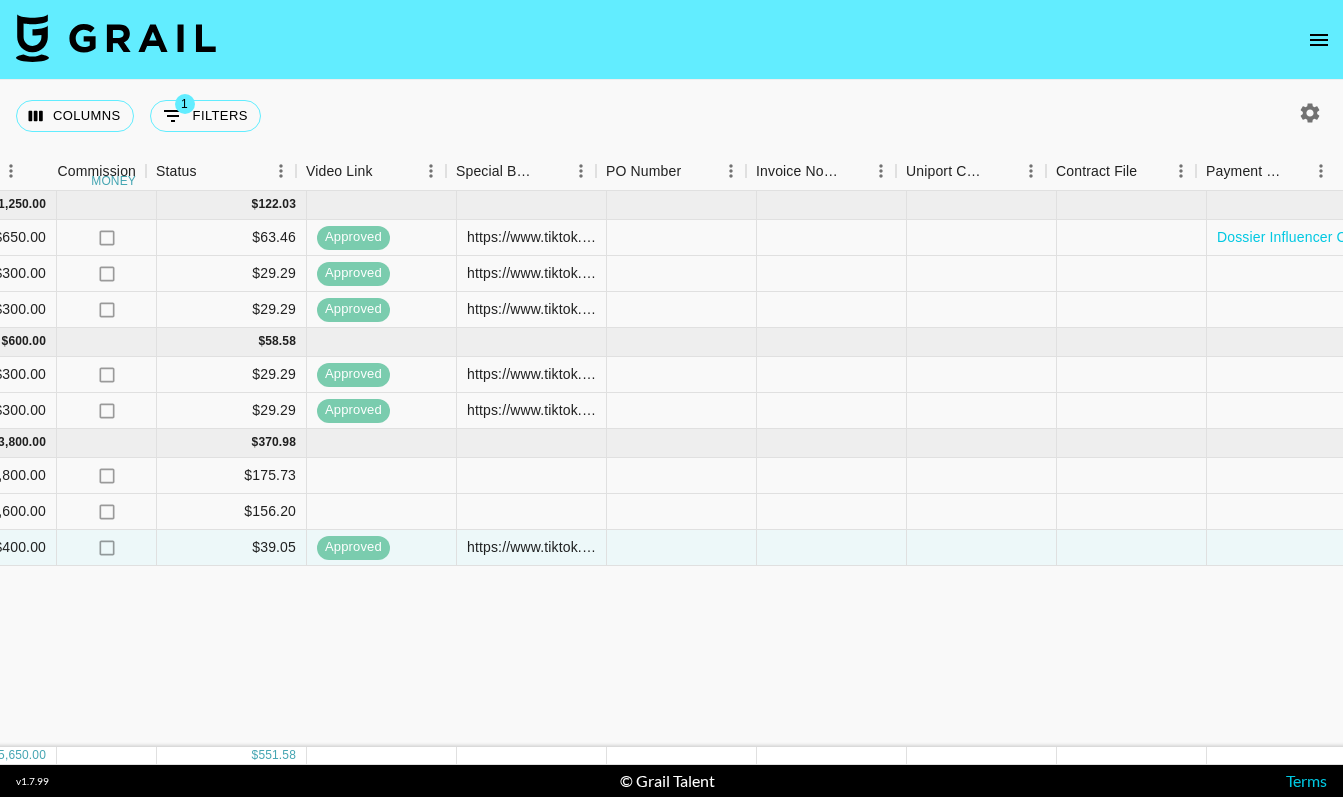 scroll, scrollTop: 0, scrollLeft: 1339, axis: horizontal 